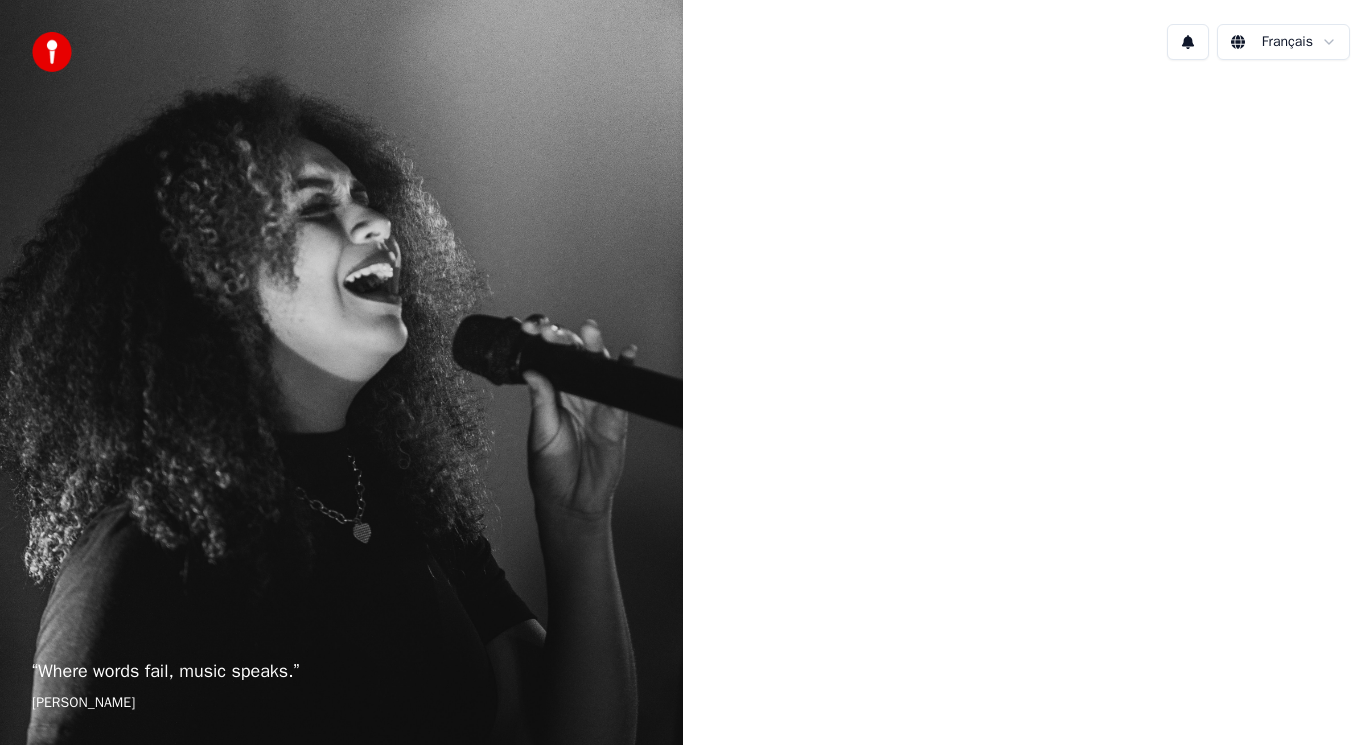 scroll, scrollTop: 0, scrollLeft: 0, axis: both 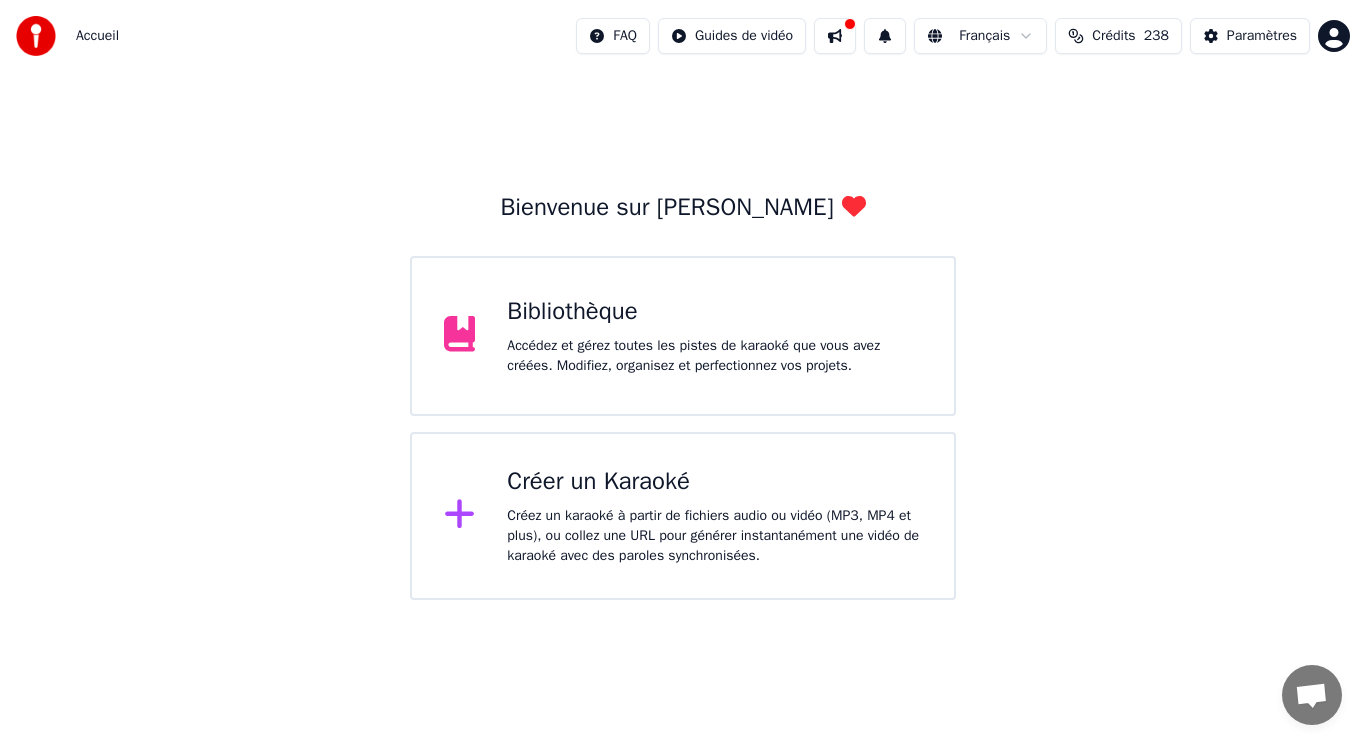 click on "Créez un karaoké à partir de fichiers audio ou vidéo (MP3, MP4 et plus), ou collez une URL pour générer instantanément une vidéo de karaoké avec des paroles synchronisées." at bounding box center (714, 536) 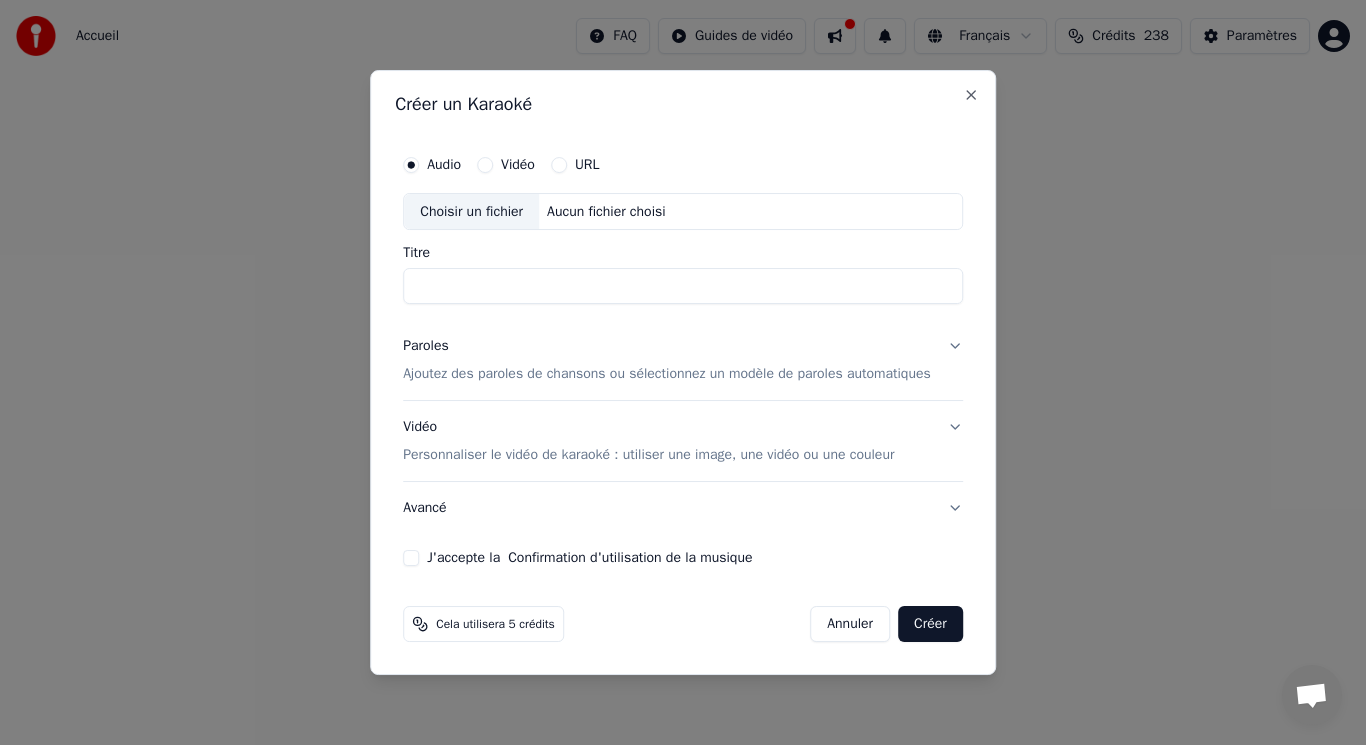 click on "Choisir un fichier" at bounding box center [471, 212] 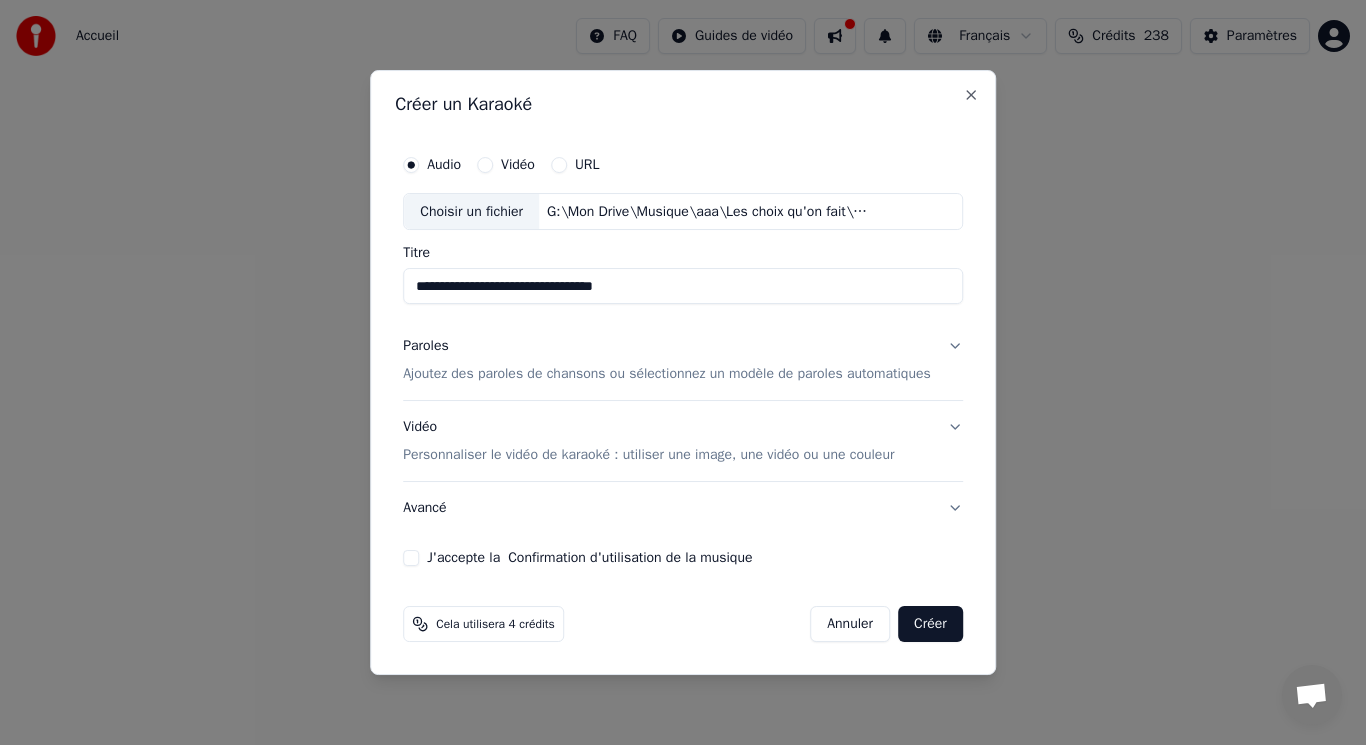 drag, startPoint x: 624, startPoint y: 278, endPoint x: 556, endPoint y: 293, distance: 69.63476 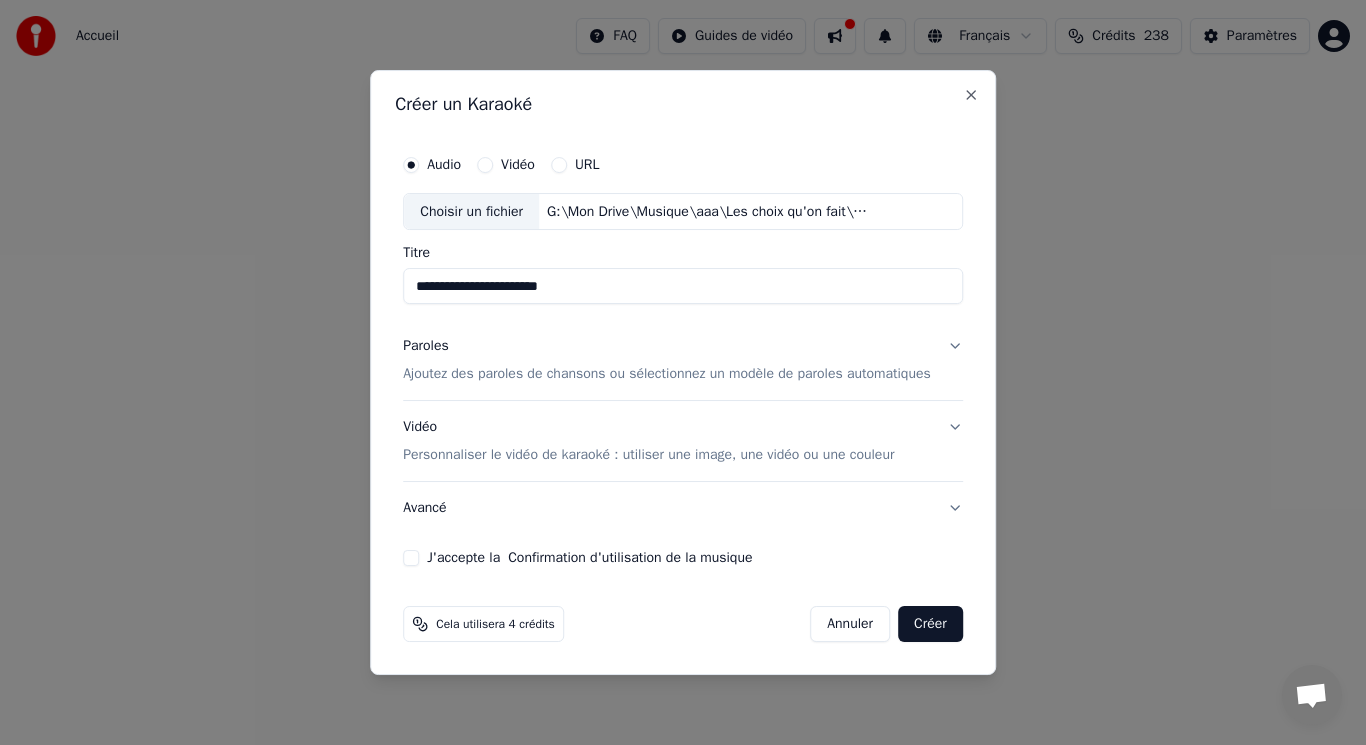 type on "**********" 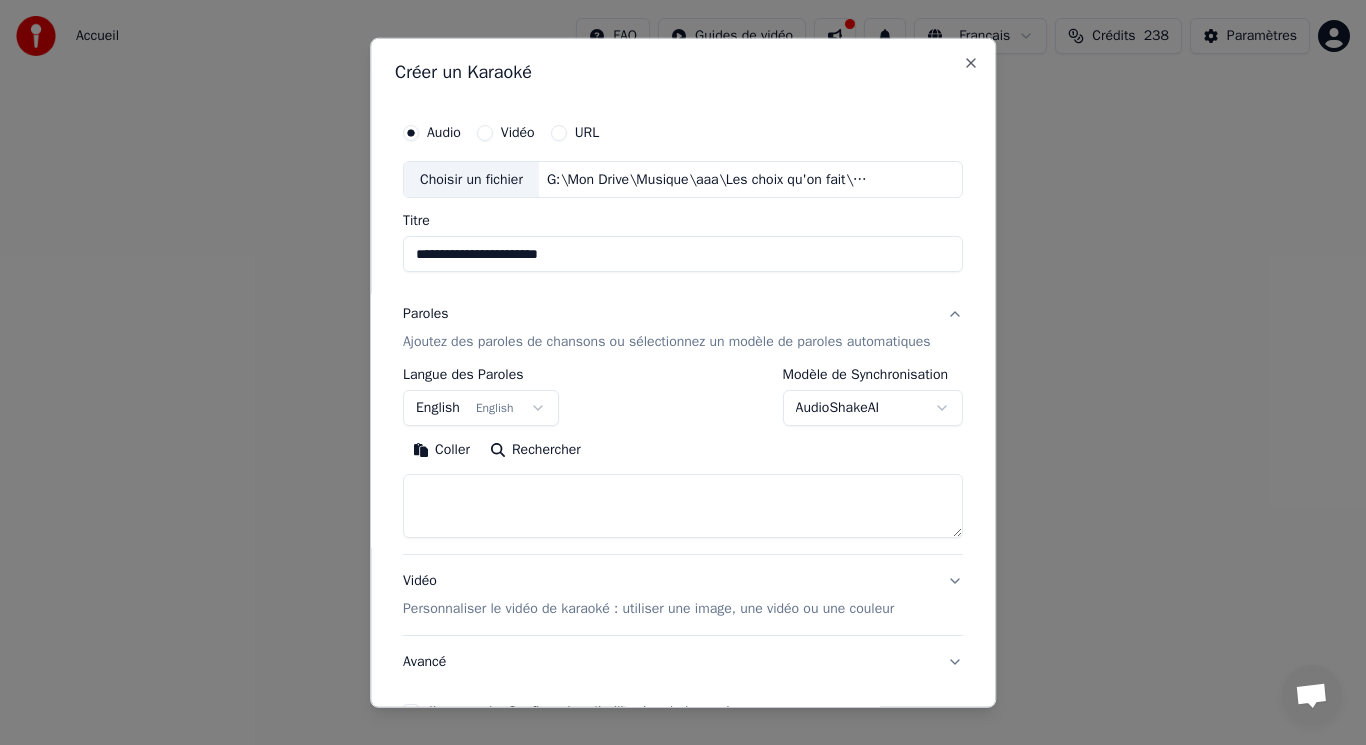 click on "English English" at bounding box center [481, 408] 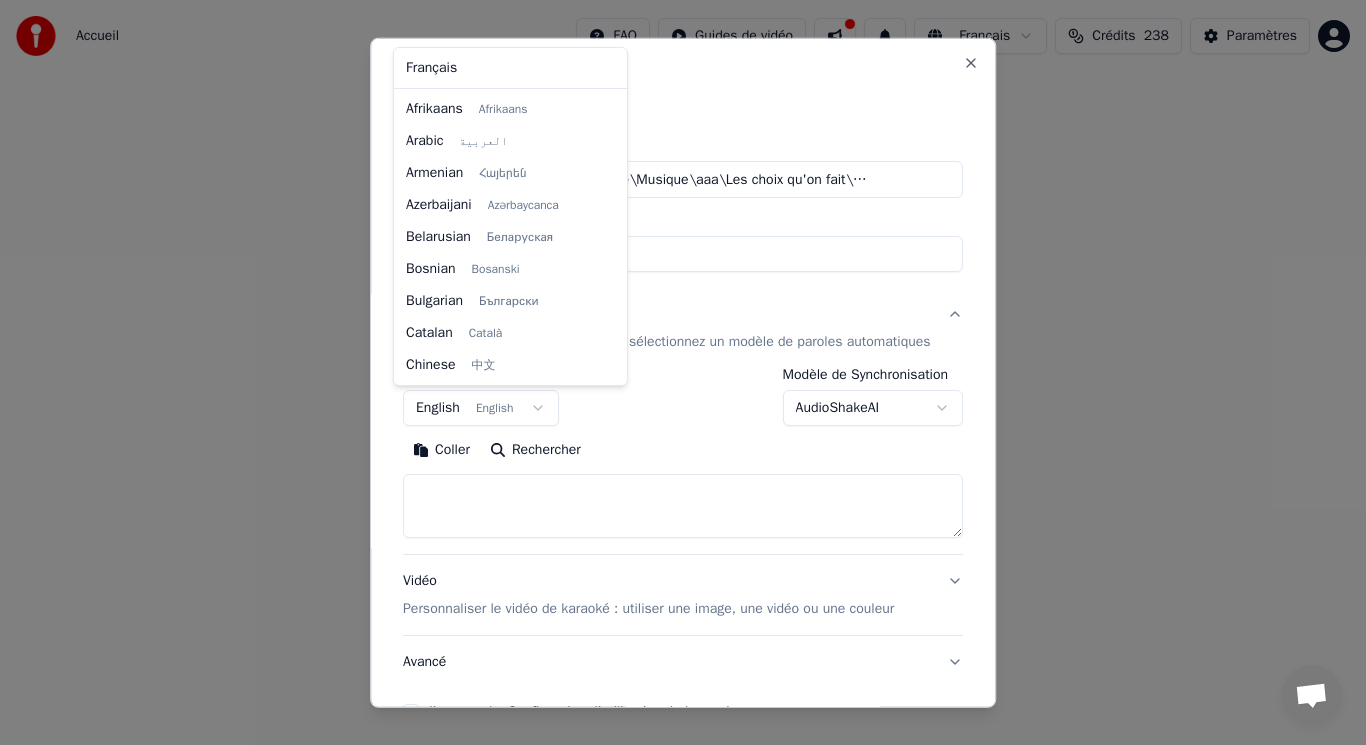 scroll, scrollTop: 160, scrollLeft: 0, axis: vertical 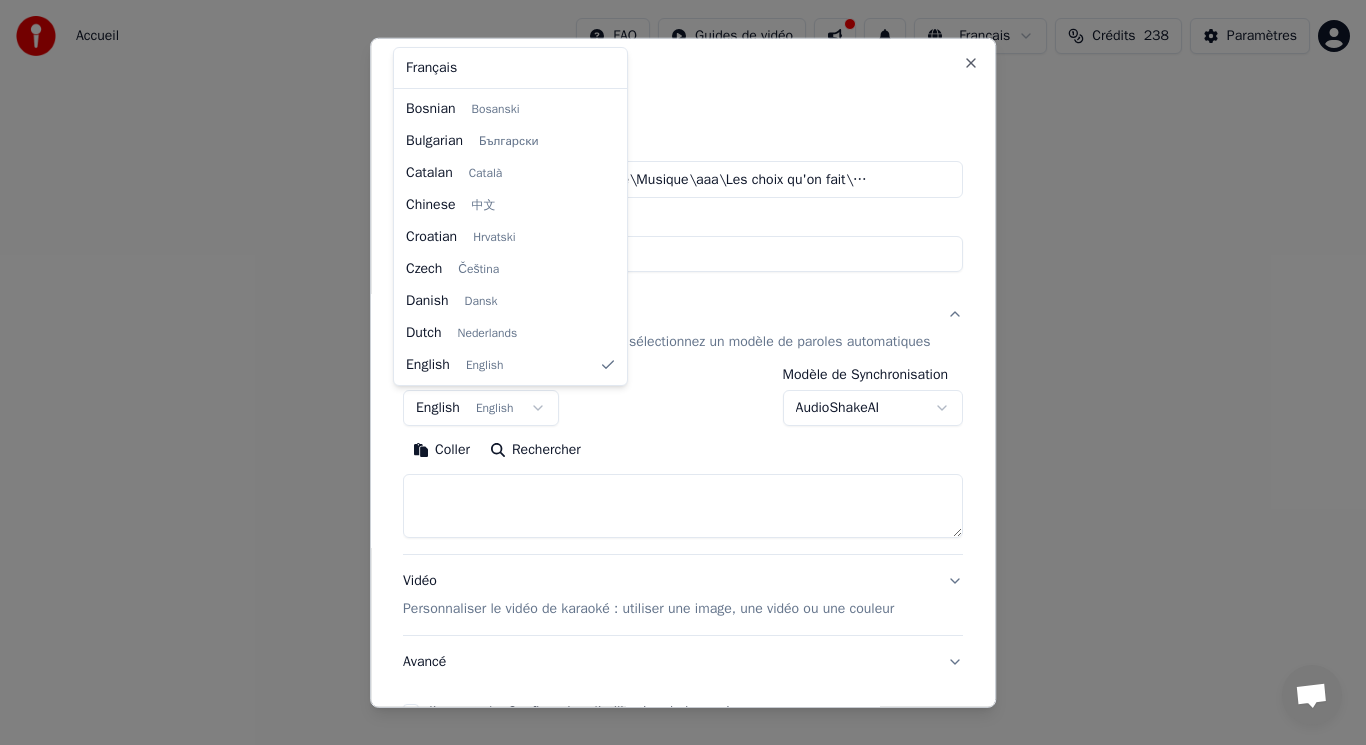 select on "**" 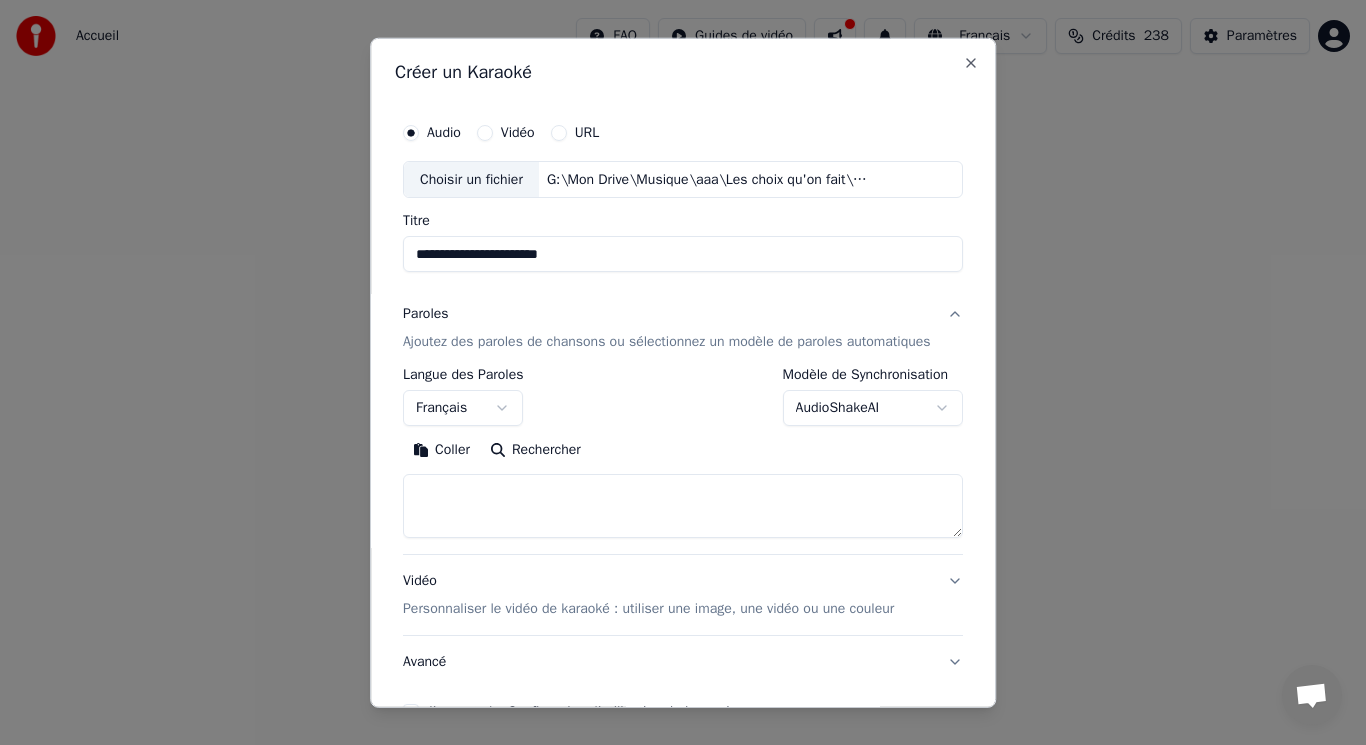 click on "Coller" at bounding box center [441, 450] 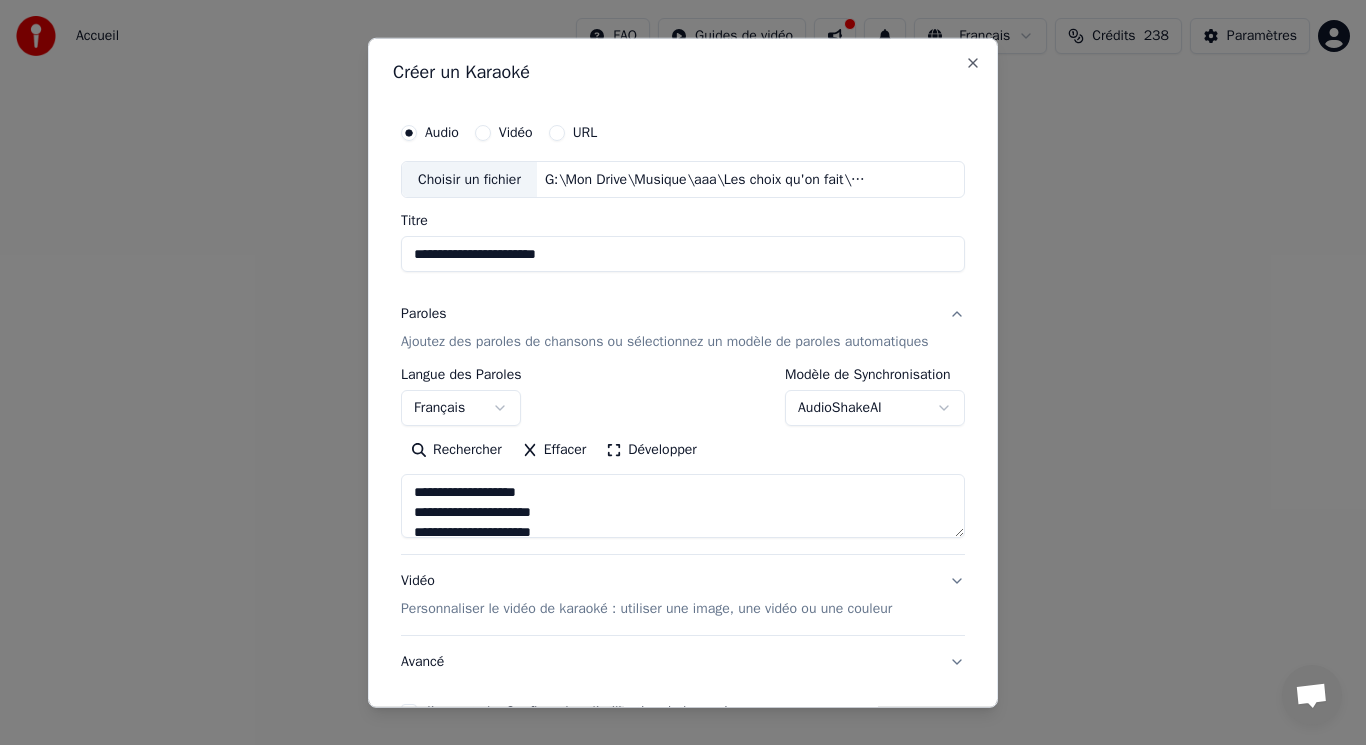 scroll, scrollTop: 100, scrollLeft: 0, axis: vertical 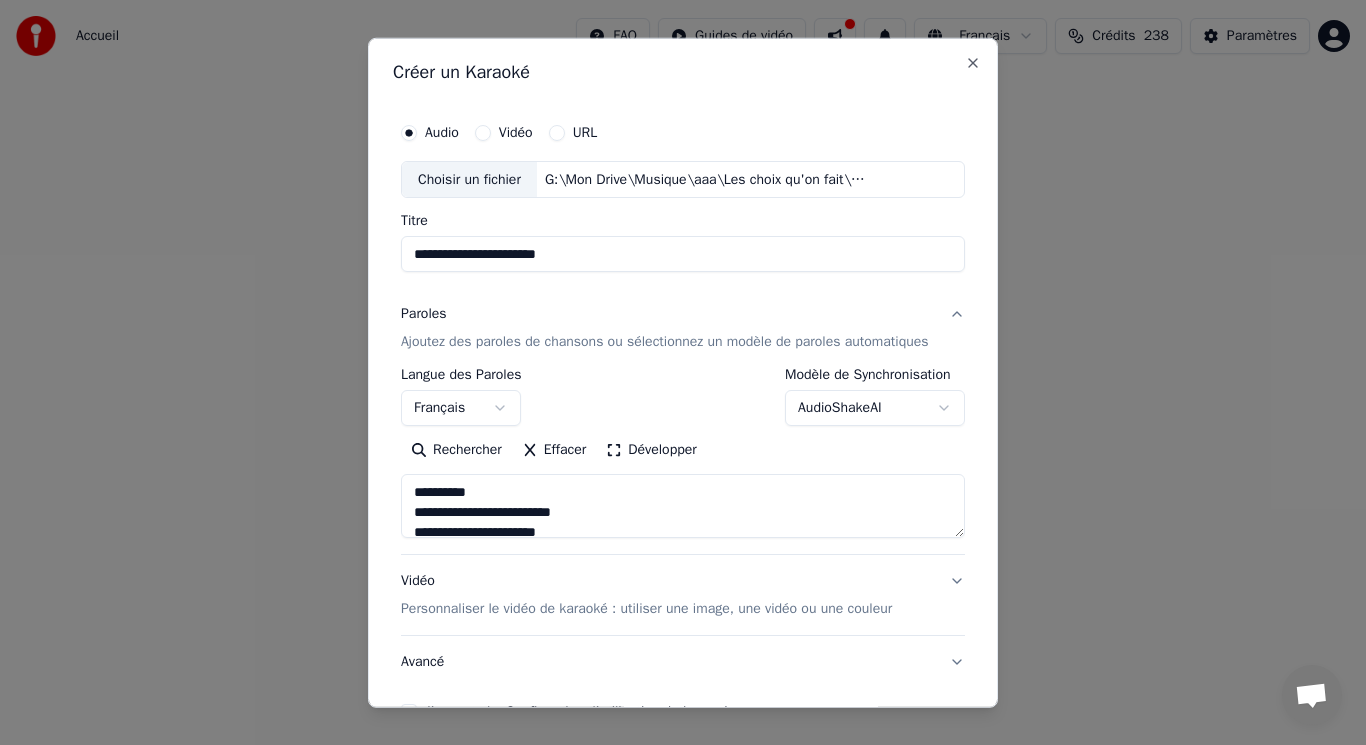 drag, startPoint x: 485, startPoint y: 487, endPoint x: 377, endPoint y: 495, distance: 108.29589 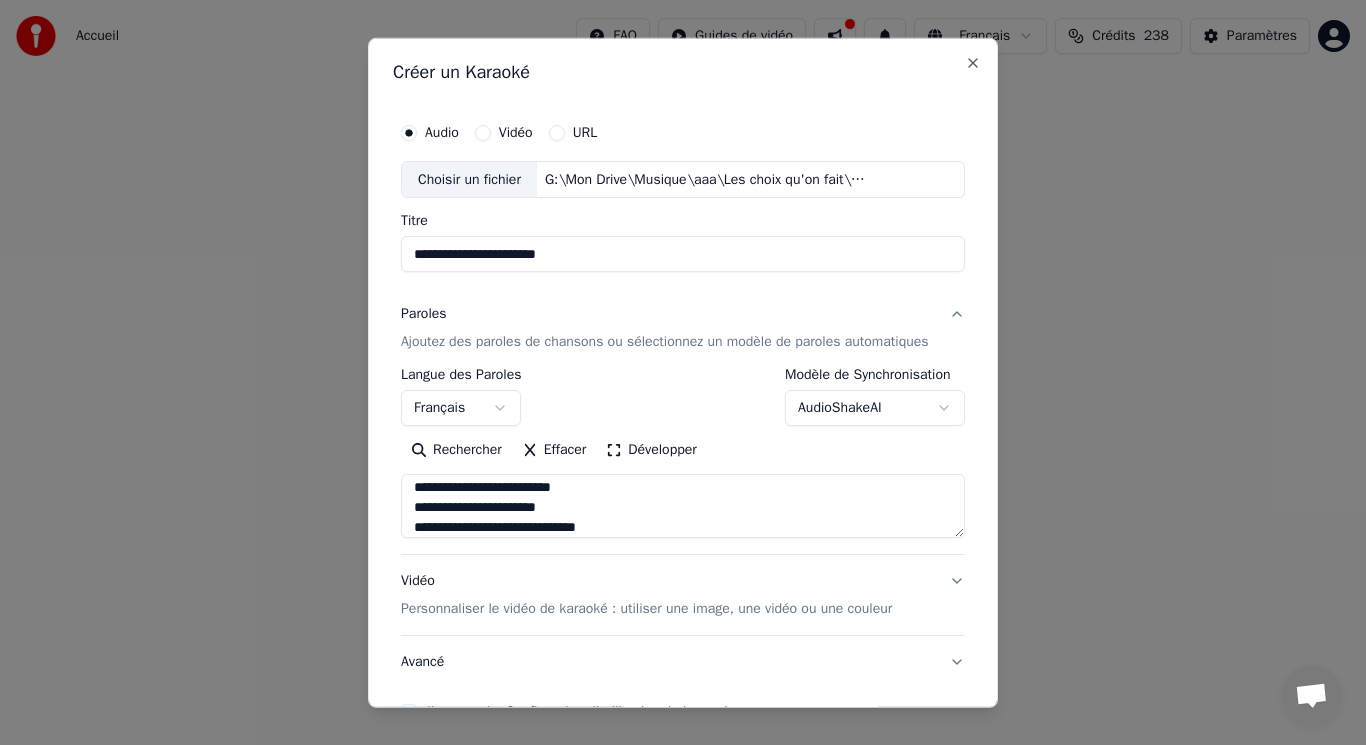 scroll, scrollTop: 425, scrollLeft: 0, axis: vertical 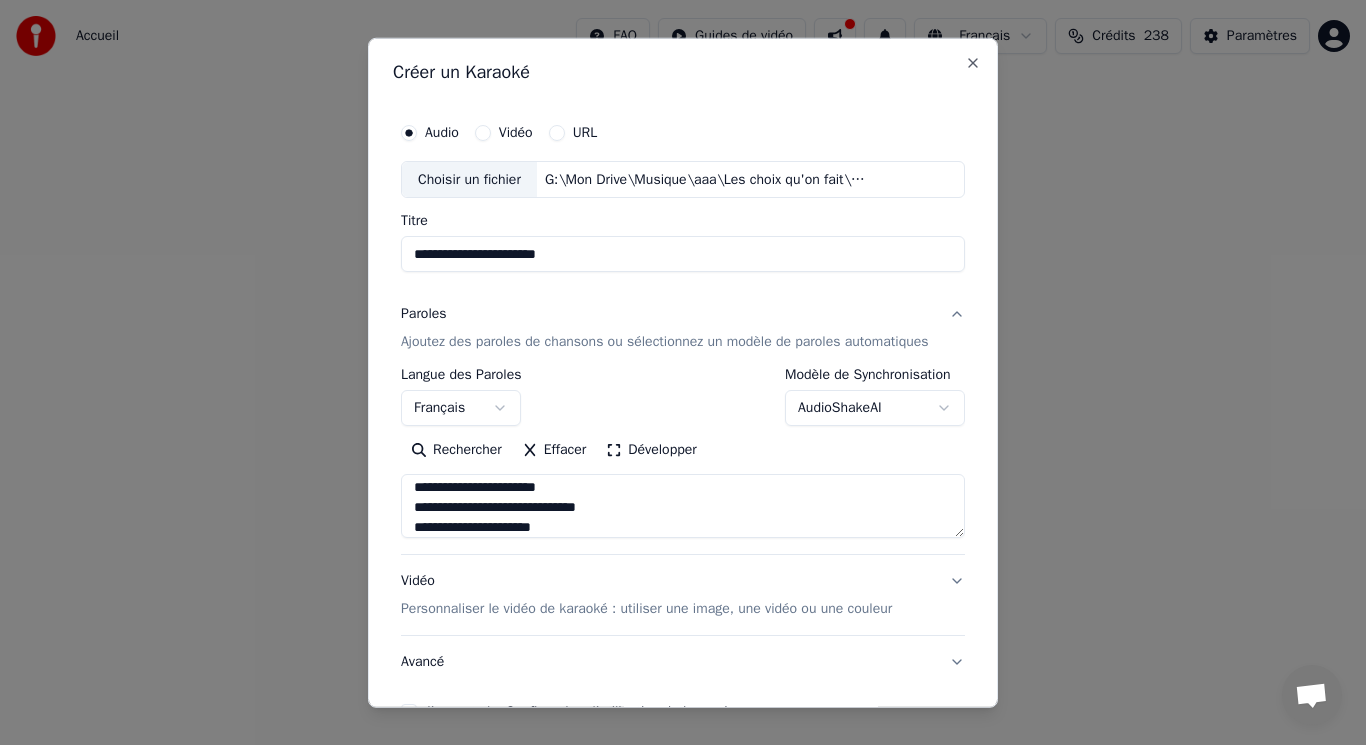 type on "**********" 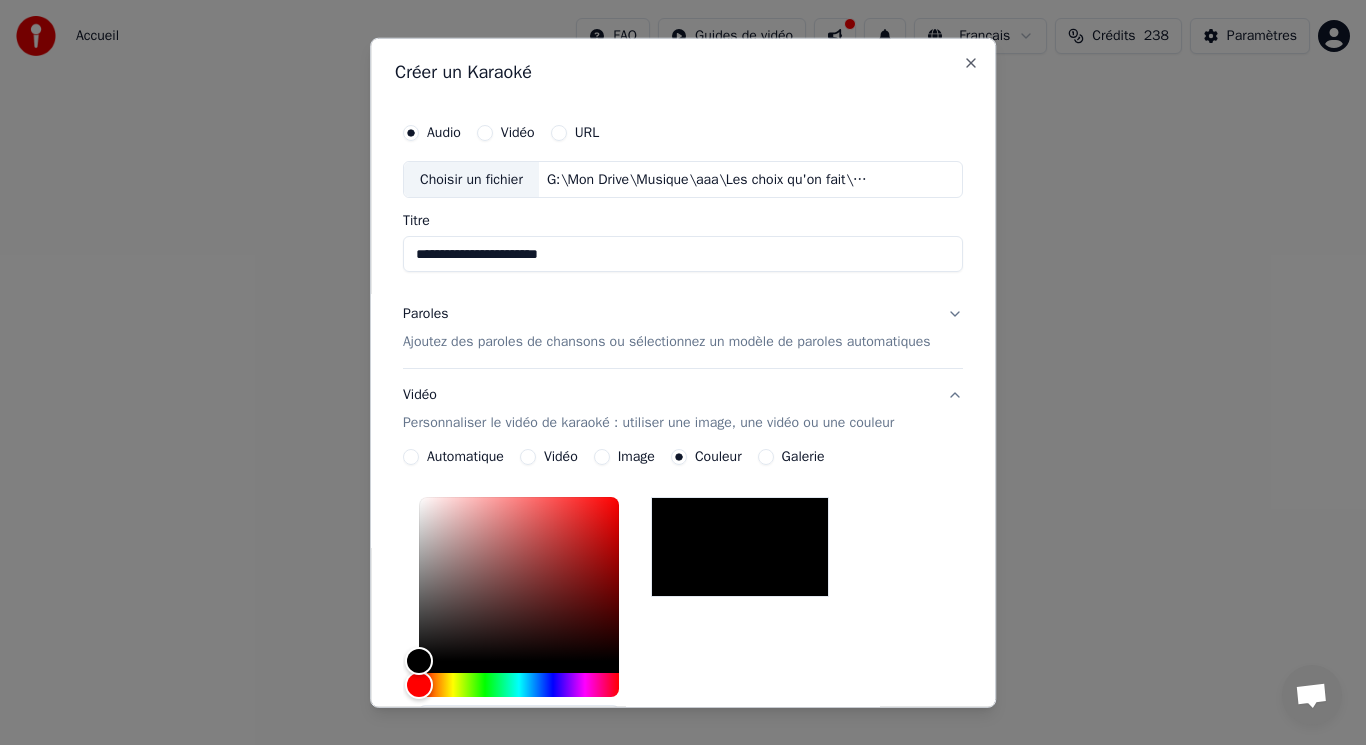 click on "Image" at bounding box center (602, 457) 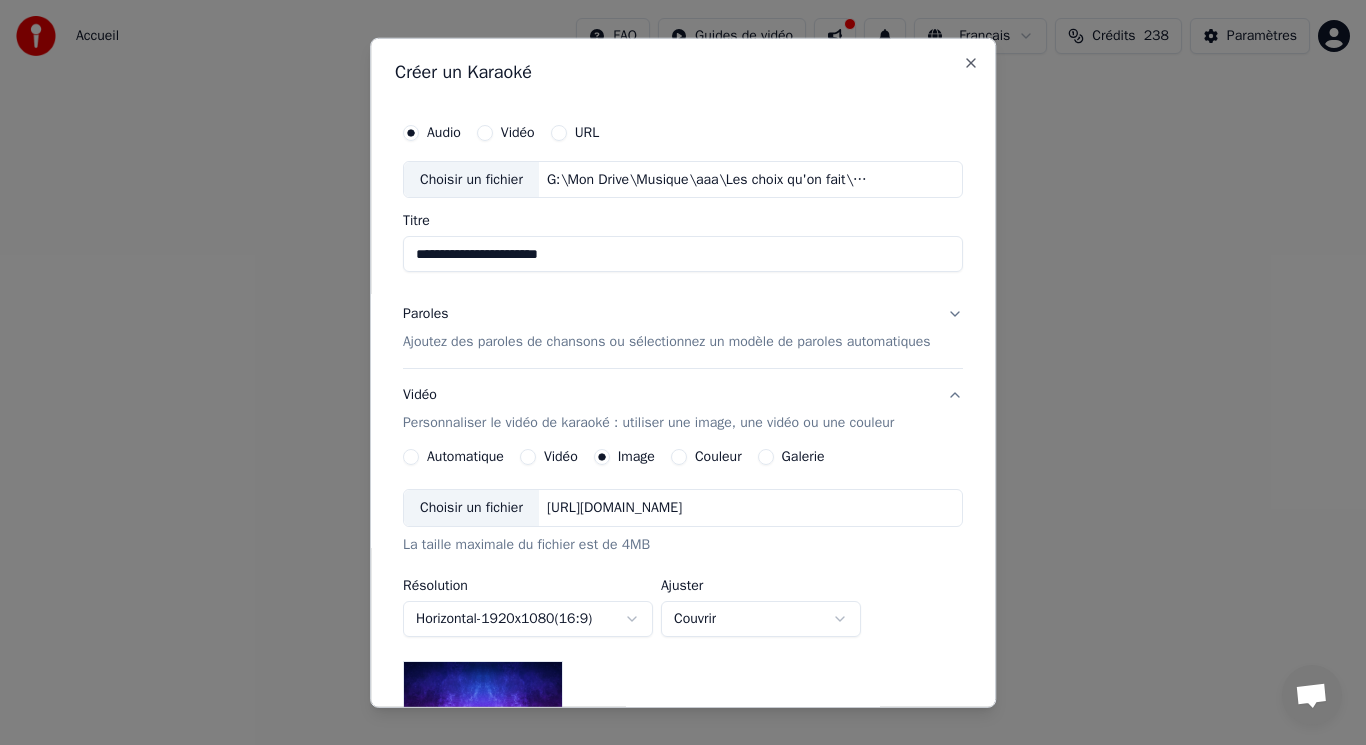click on "Choisir un fichier" at bounding box center [471, 508] 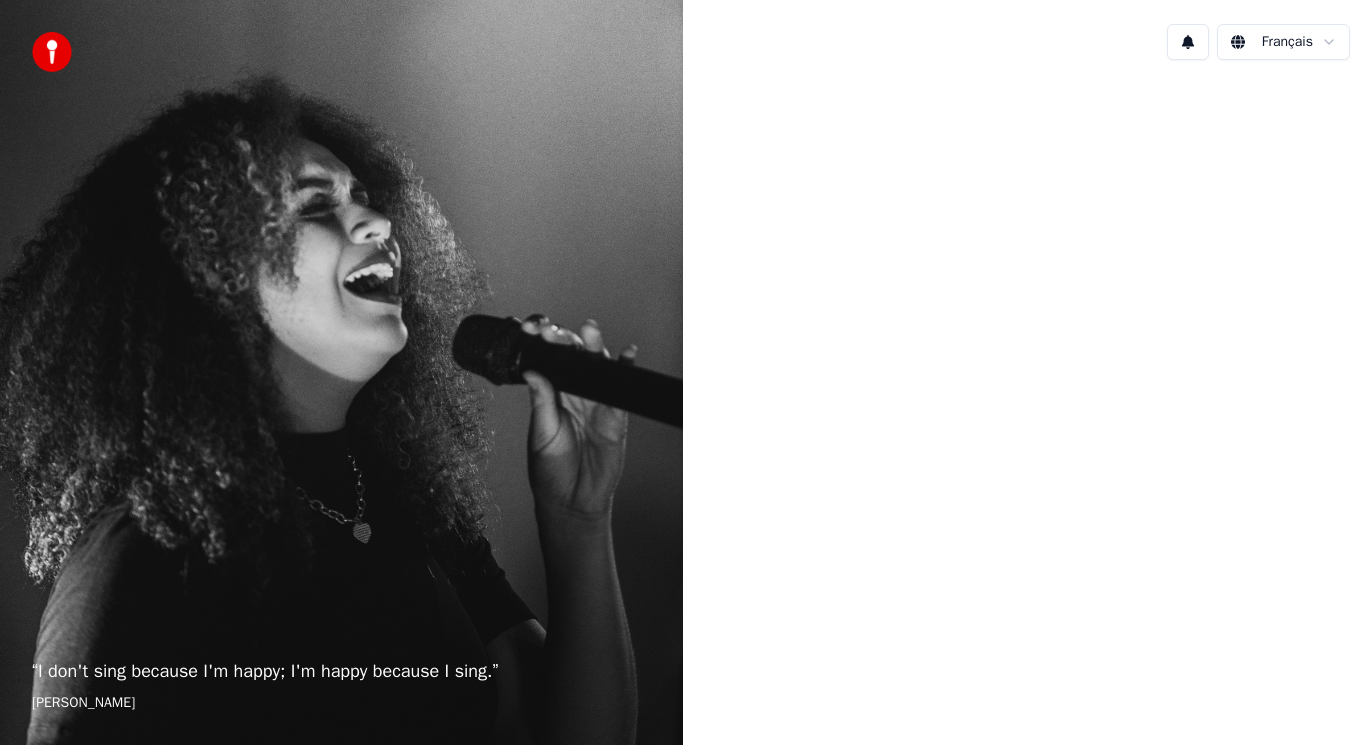 scroll, scrollTop: 0, scrollLeft: 0, axis: both 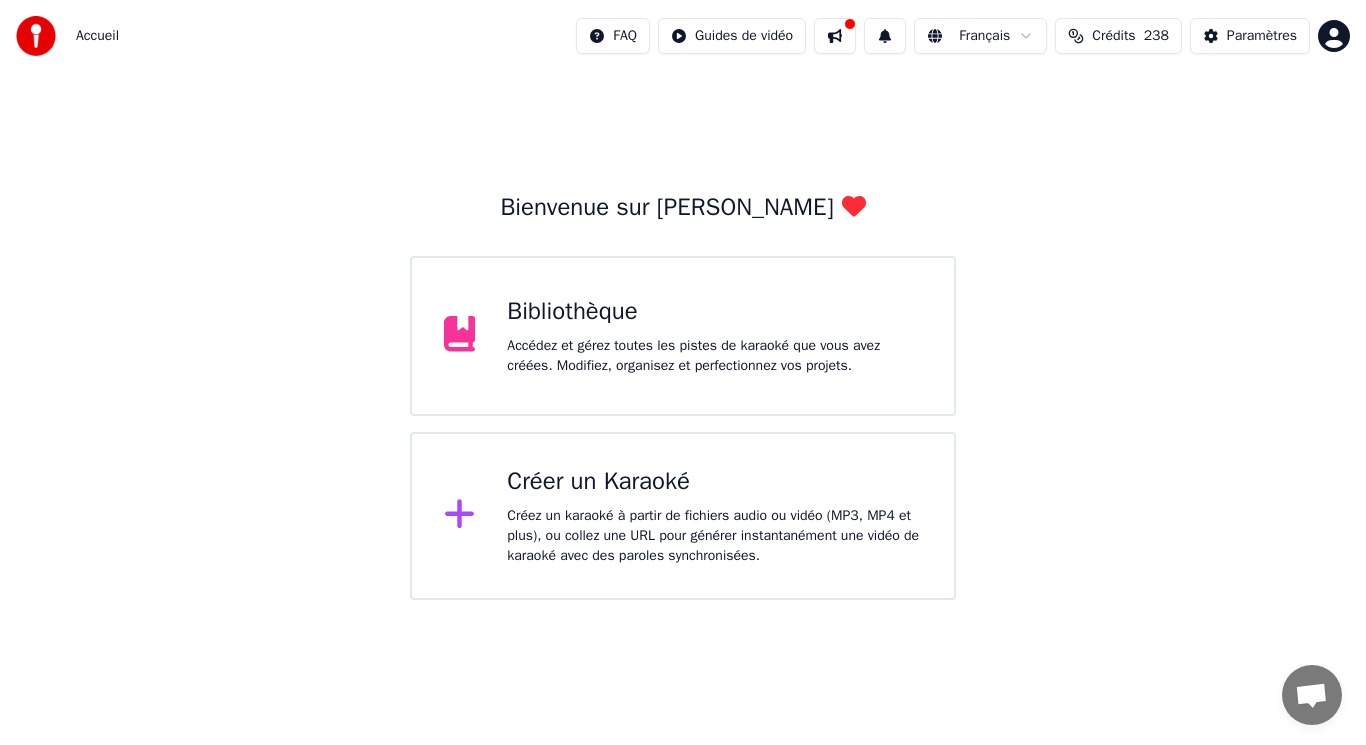 click on "Créez un karaoké à partir de fichiers audio ou vidéo (MP3, MP4 et plus), ou collez une URL pour générer instantanément une vidéo de karaoké avec des paroles synchronisées." at bounding box center [714, 536] 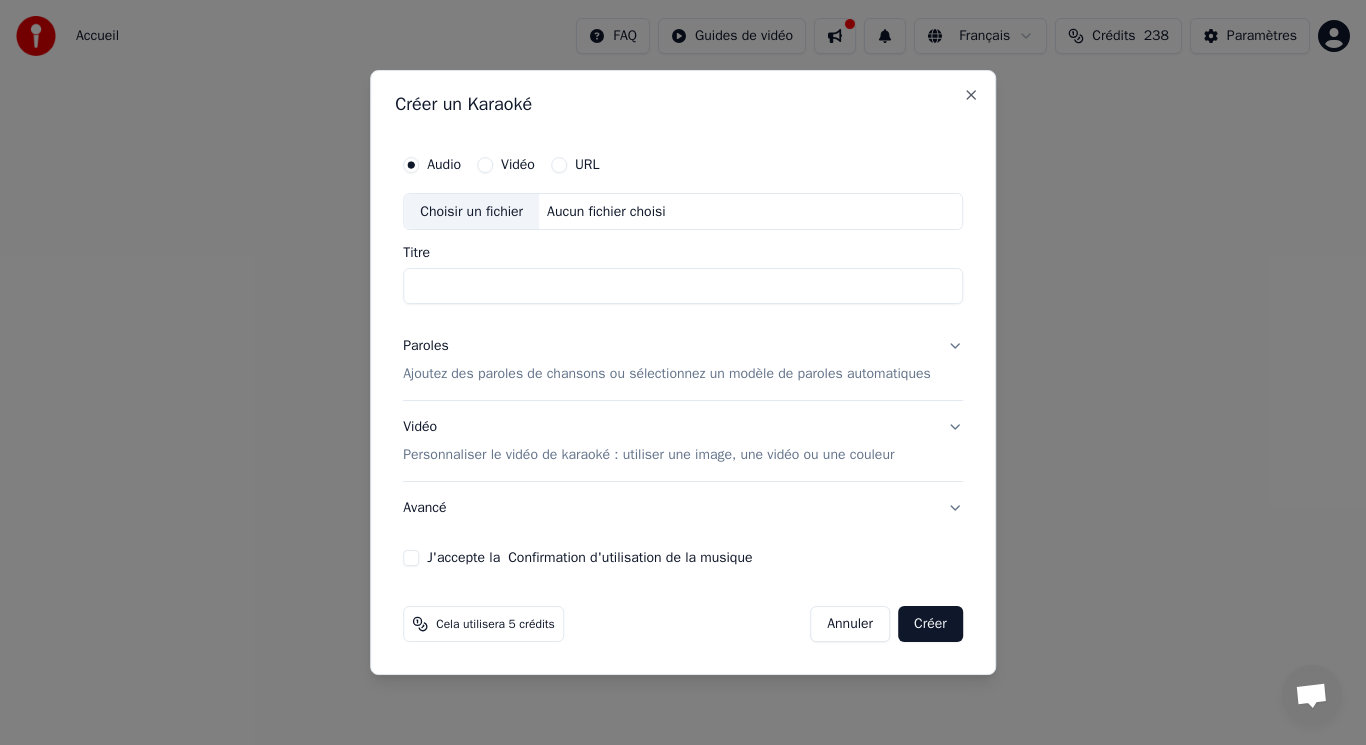 click on "Choisir un fichier" at bounding box center (471, 212) 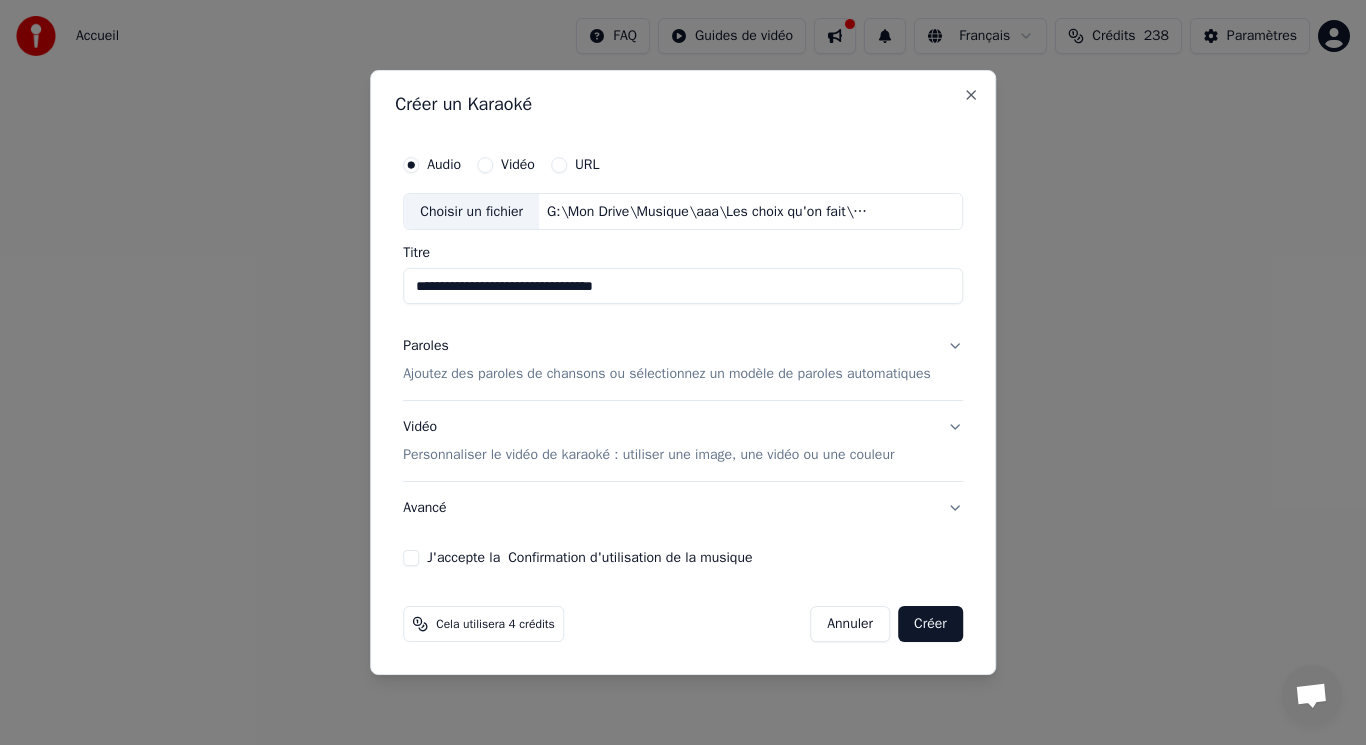 drag, startPoint x: 645, startPoint y: 291, endPoint x: 562, endPoint y: 291, distance: 83 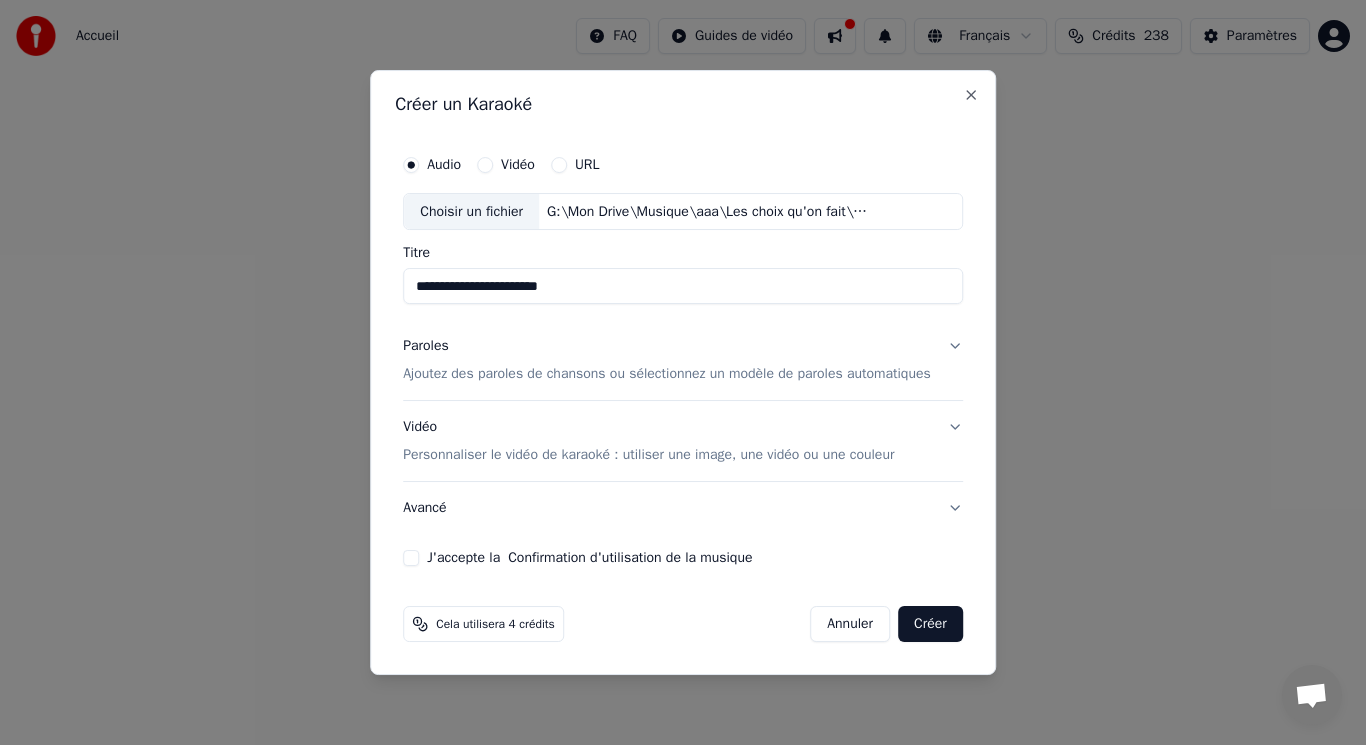 type on "**********" 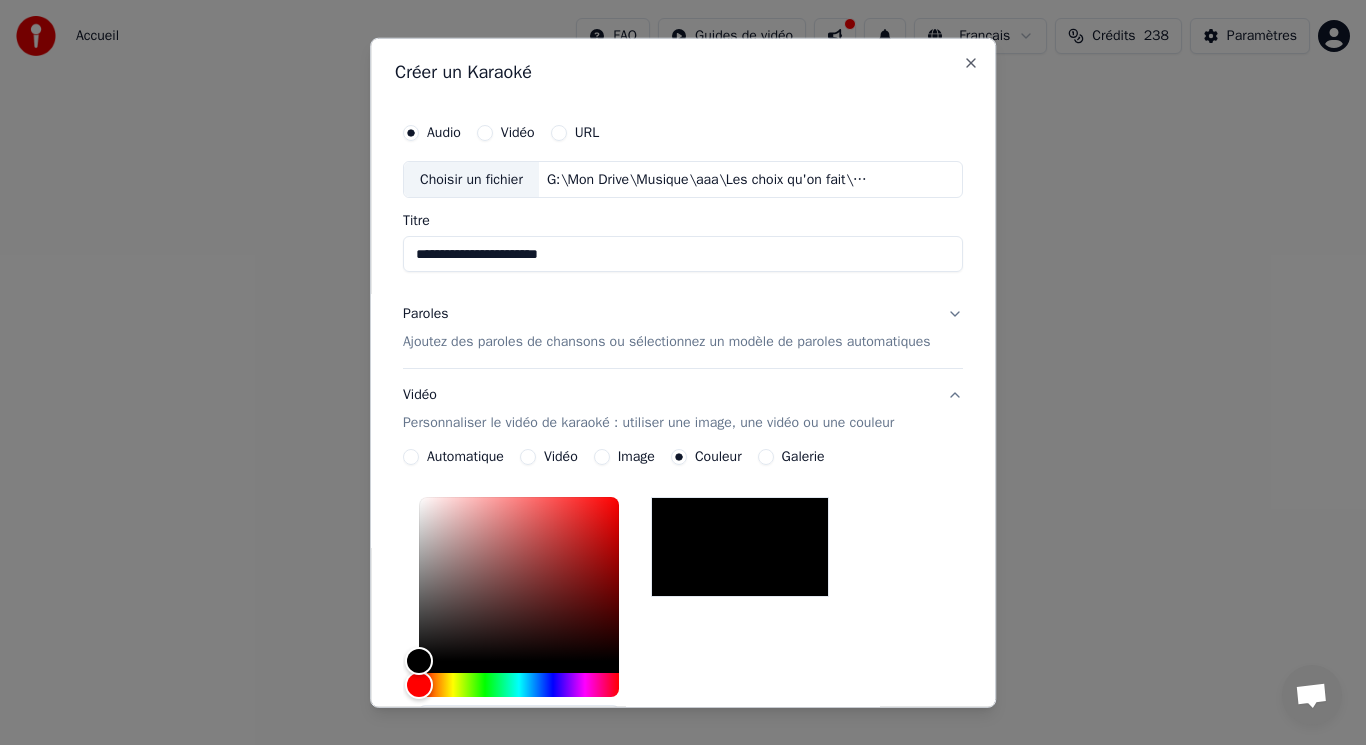 click on "Image" at bounding box center (602, 457) 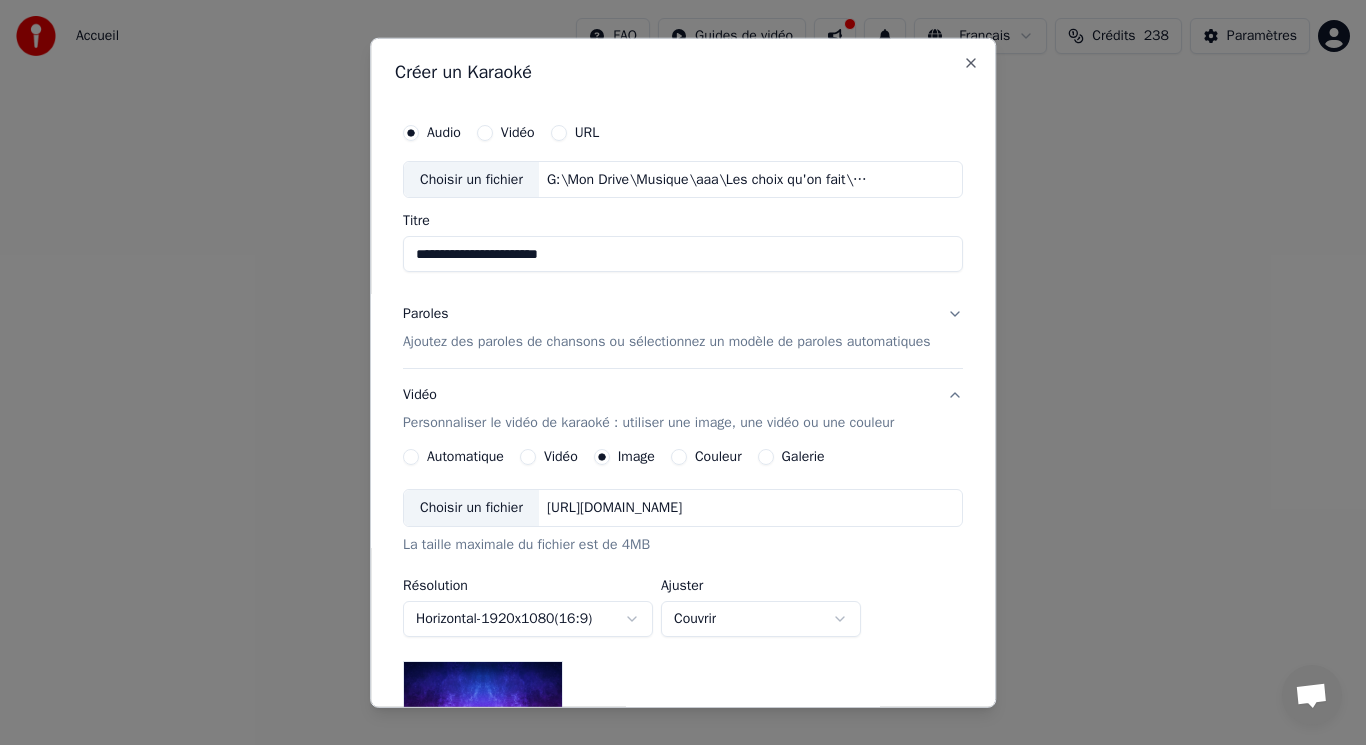 click on "Choisir un fichier" at bounding box center [471, 508] 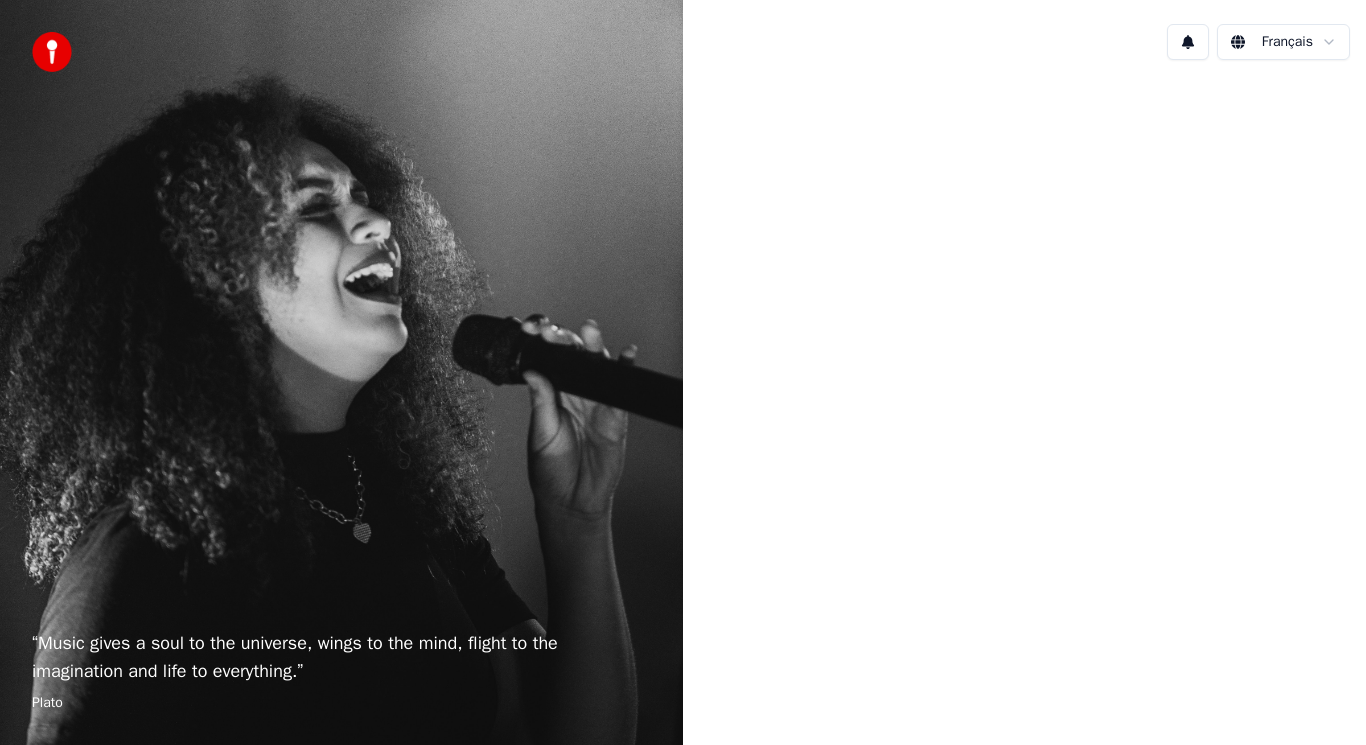 scroll, scrollTop: 0, scrollLeft: 0, axis: both 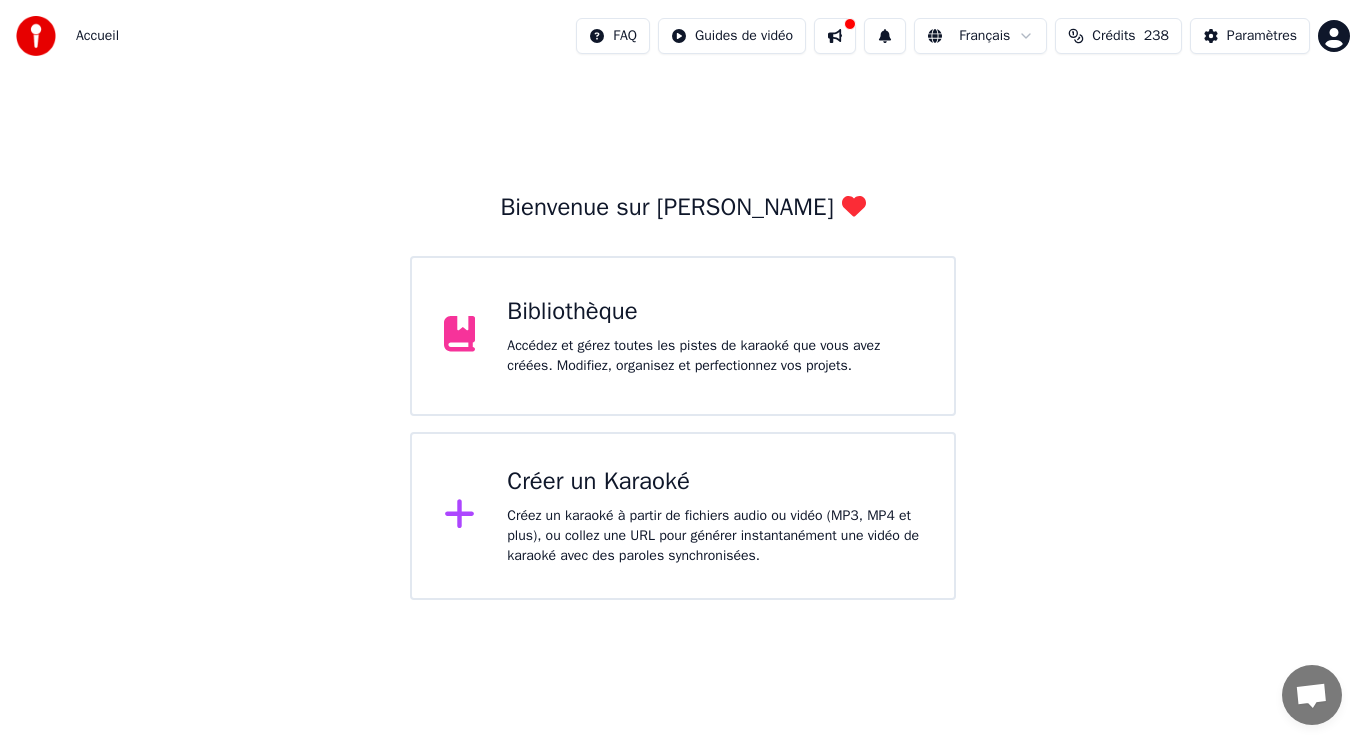 click on "Créez un karaoké à partir de fichiers audio ou vidéo (MP3, MP4 et plus), ou collez une URL pour générer instantanément une vidéo de karaoké avec des paroles synchronisées." at bounding box center [714, 536] 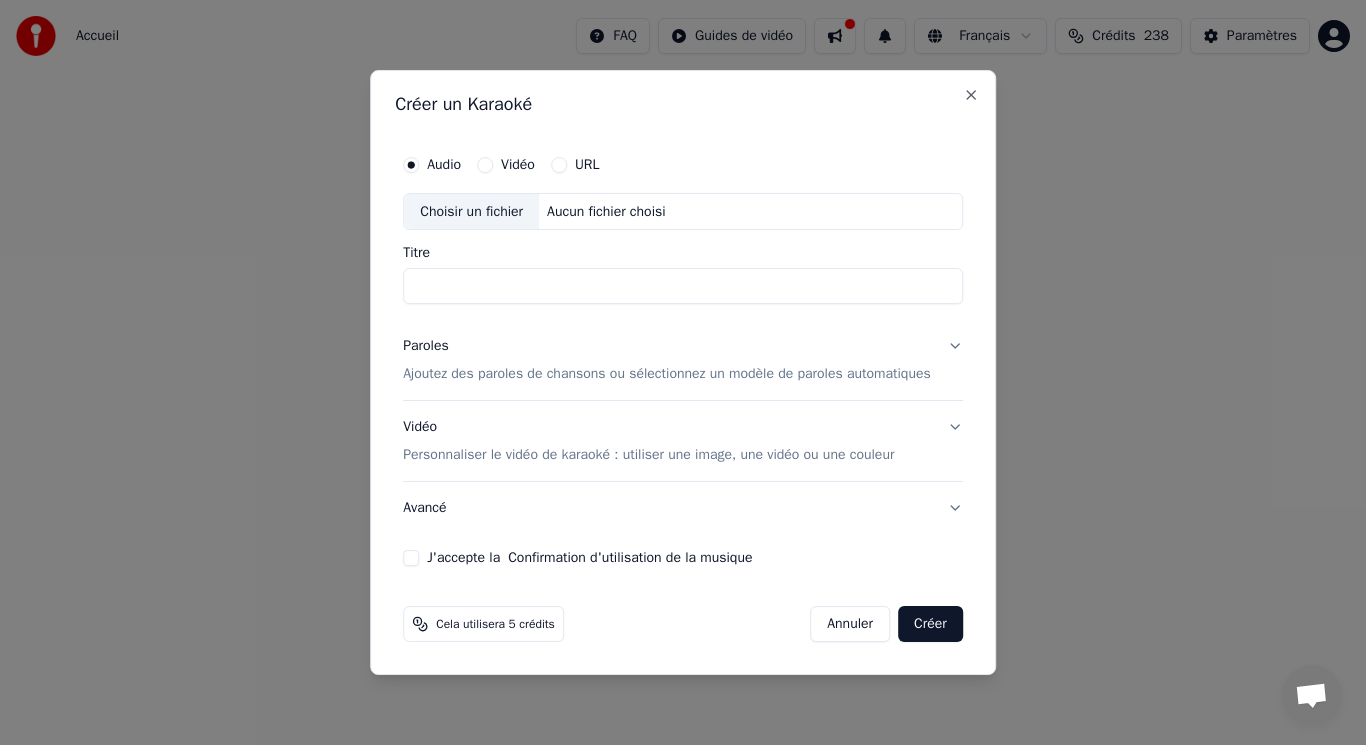 click on "Personnaliser le vidéo de karaoké : utiliser une image, une vidéo ou une couleur" at bounding box center [648, 455] 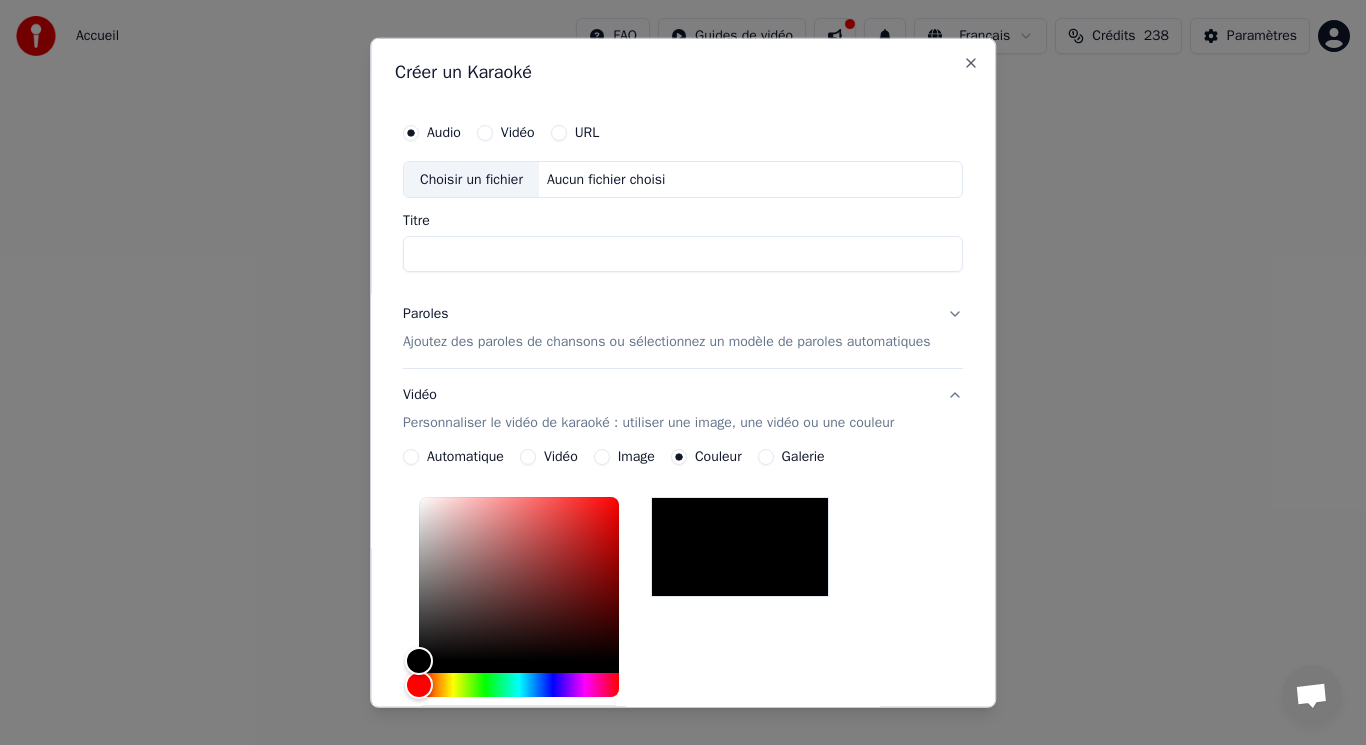 click on "Image" at bounding box center [602, 457] 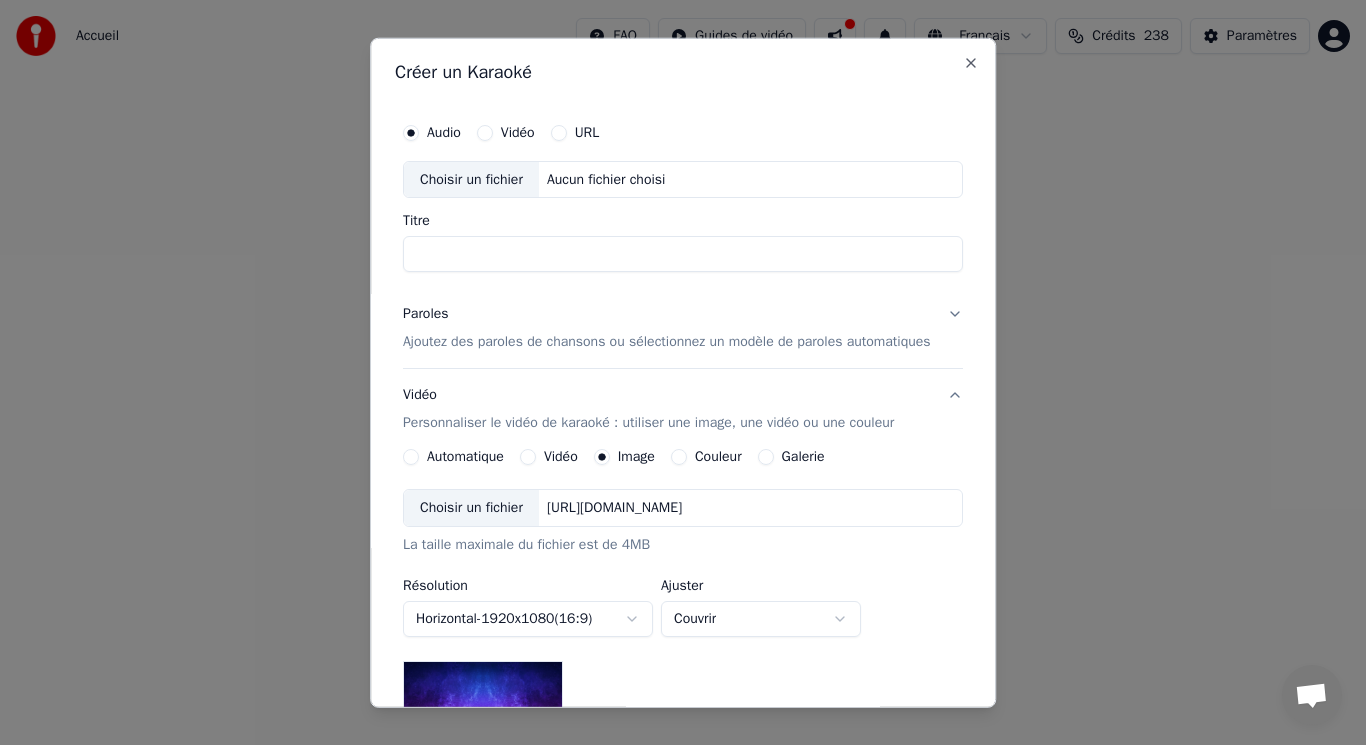 click on "Choisir un fichier" at bounding box center [471, 508] 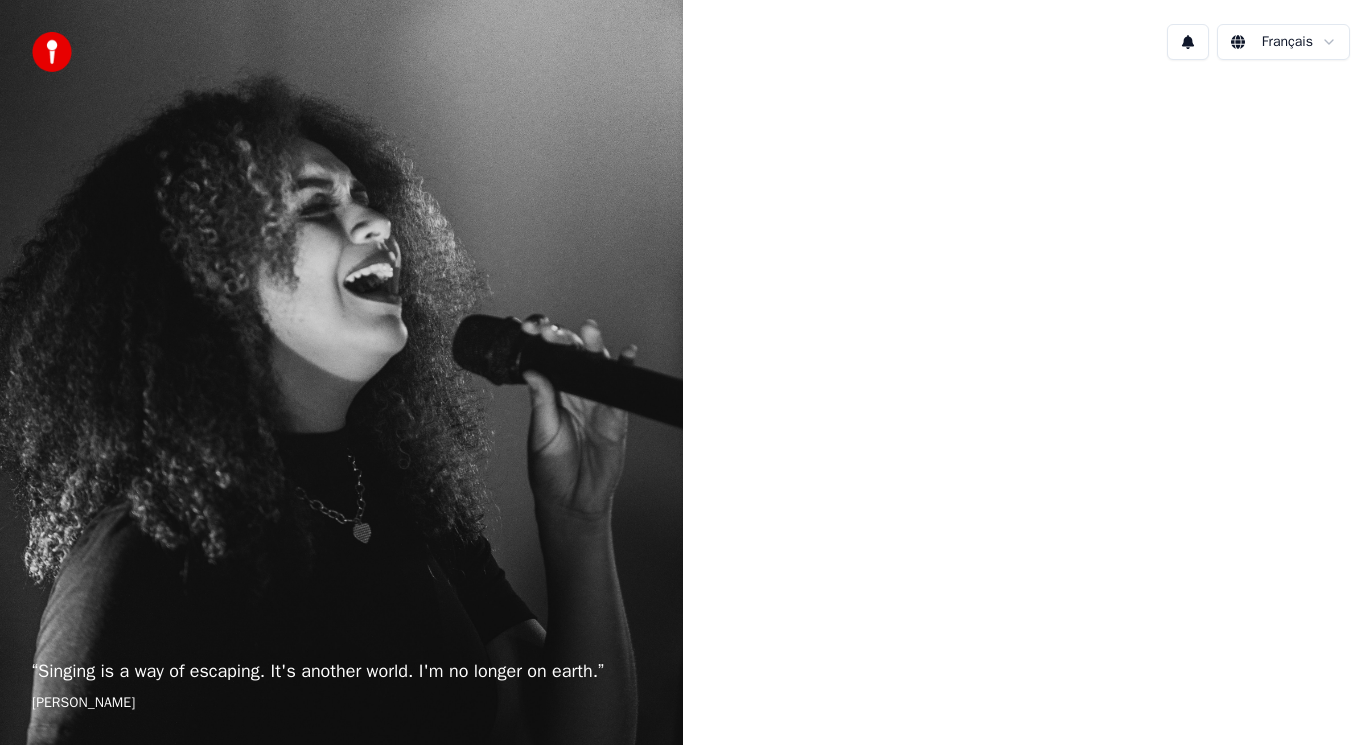 scroll, scrollTop: 0, scrollLeft: 0, axis: both 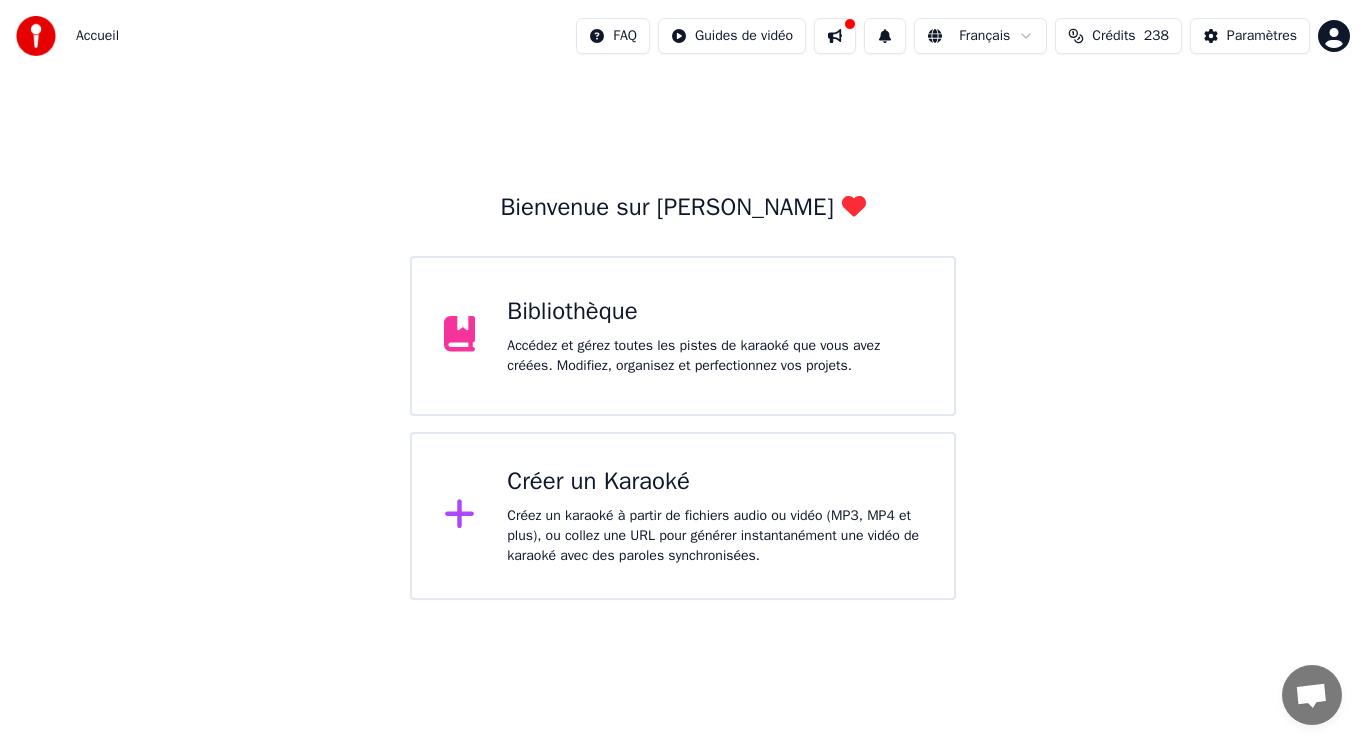 click on "Créer un Karaoké" at bounding box center (714, 482) 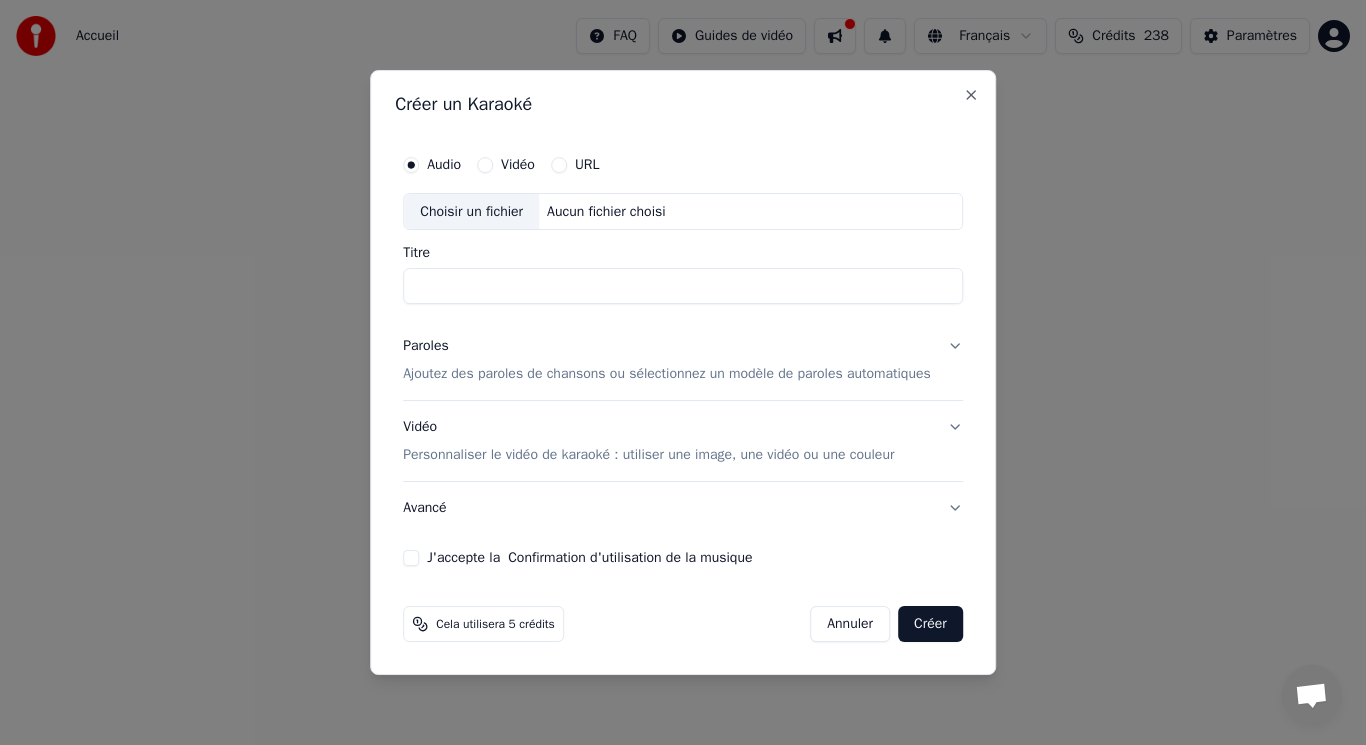 click on "Choisir un fichier" at bounding box center (471, 212) 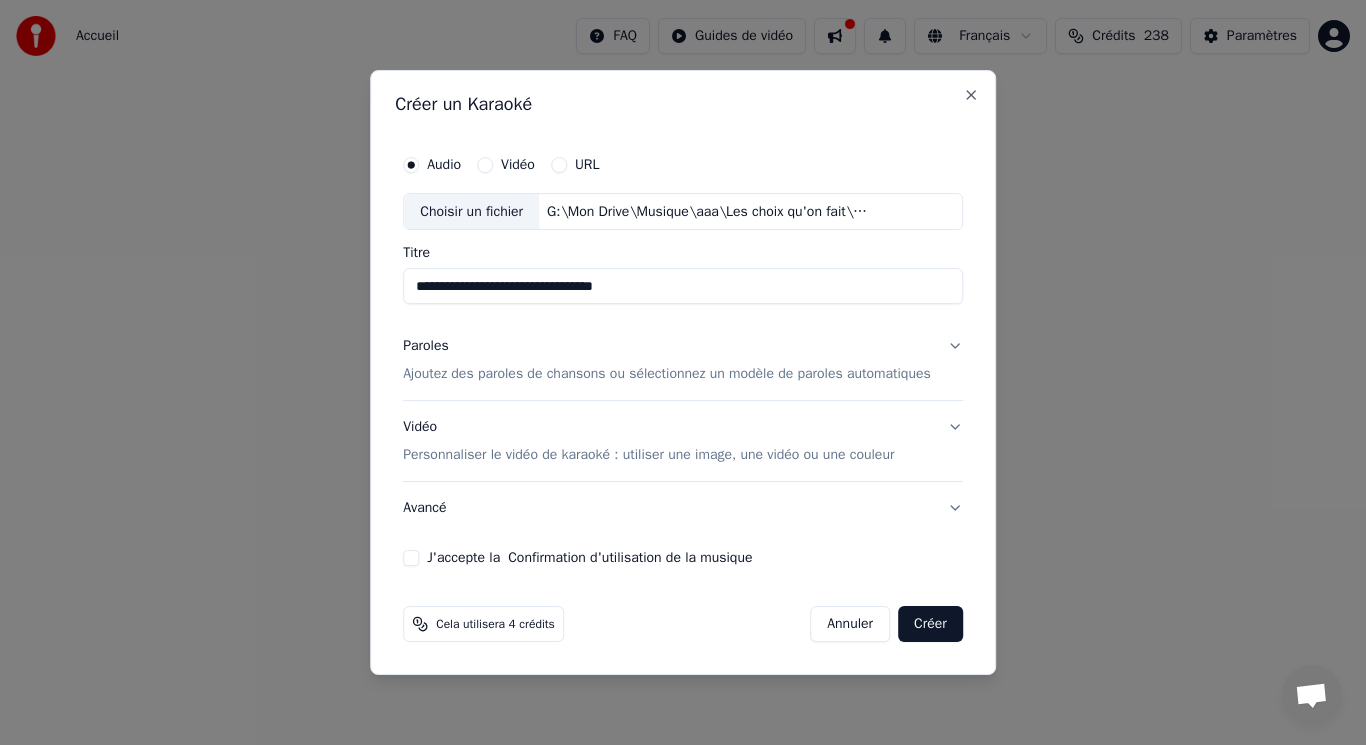 drag, startPoint x: 625, startPoint y: 295, endPoint x: 558, endPoint y: 304, distance: 67.601776 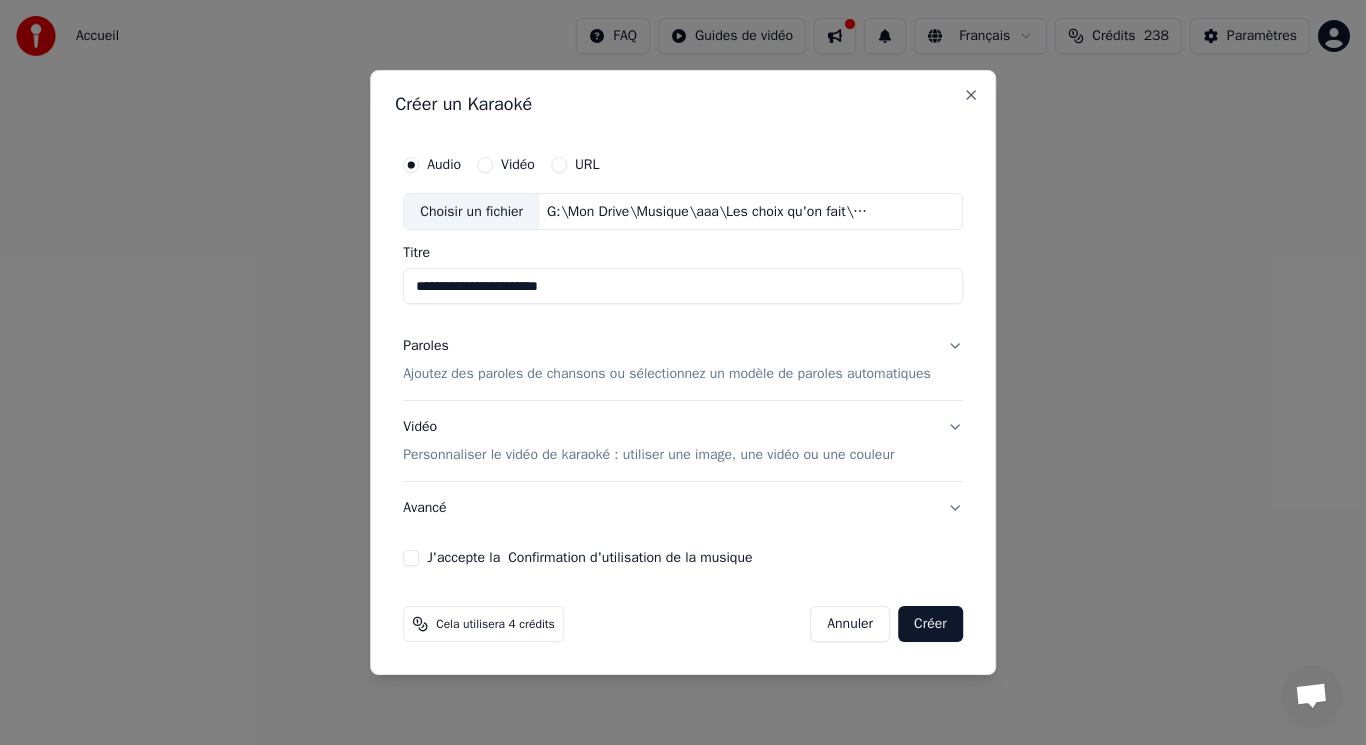 type on "**********" 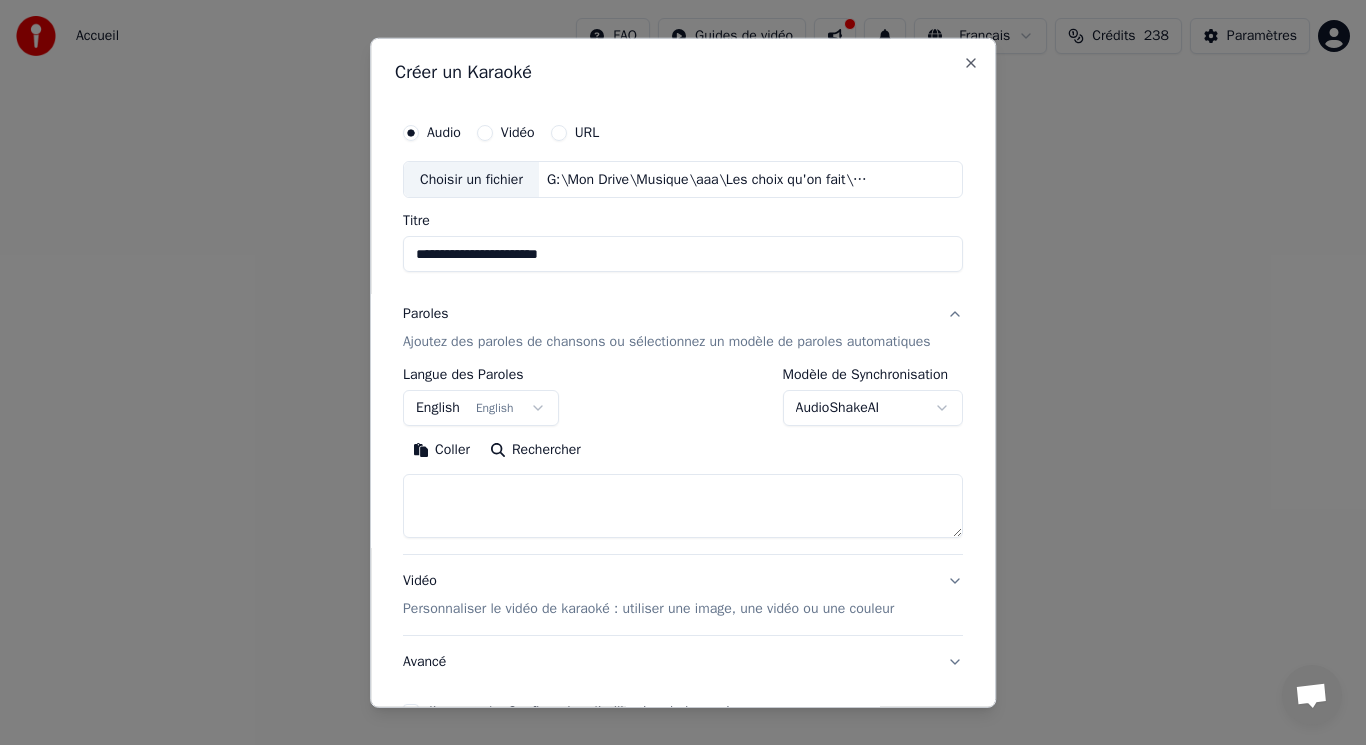 click on "**********" at bounding box center [683, 300] 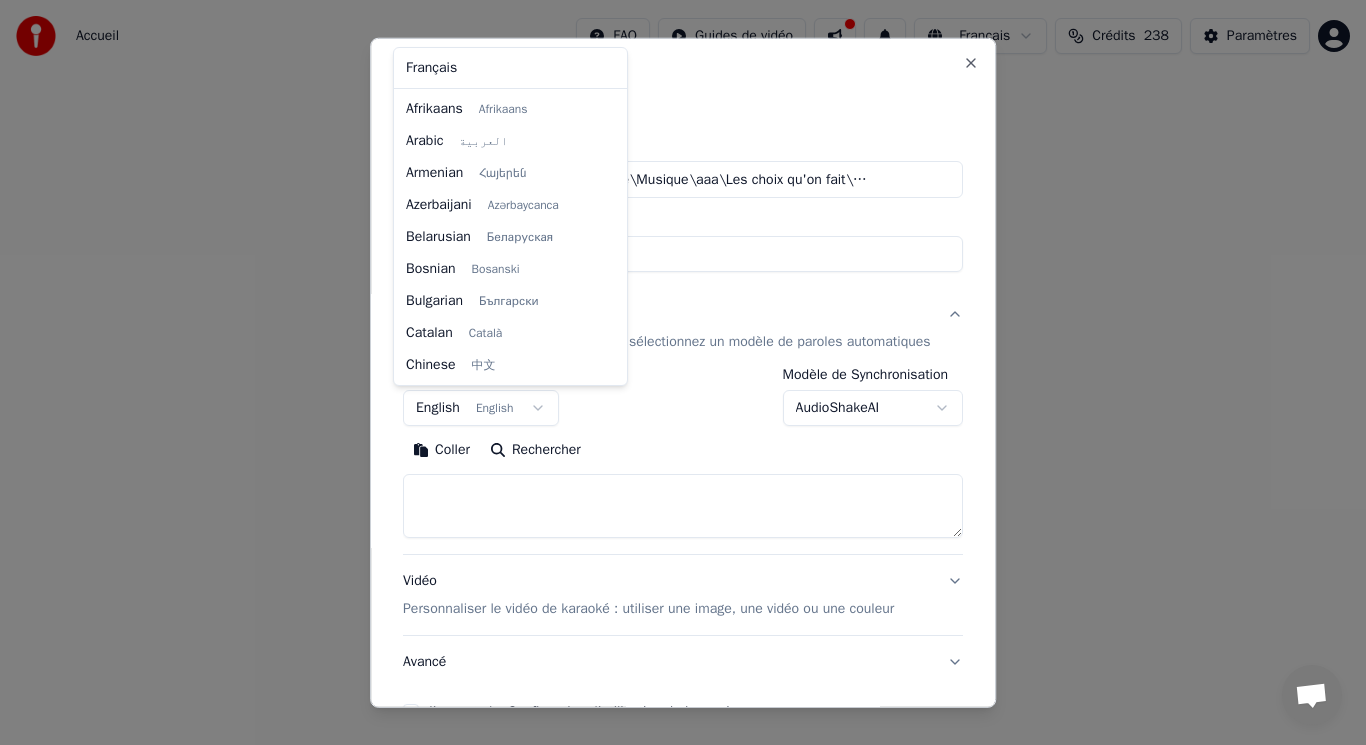 scroll, scrollTop: 160, scrollLeft: 0, axis: vertical 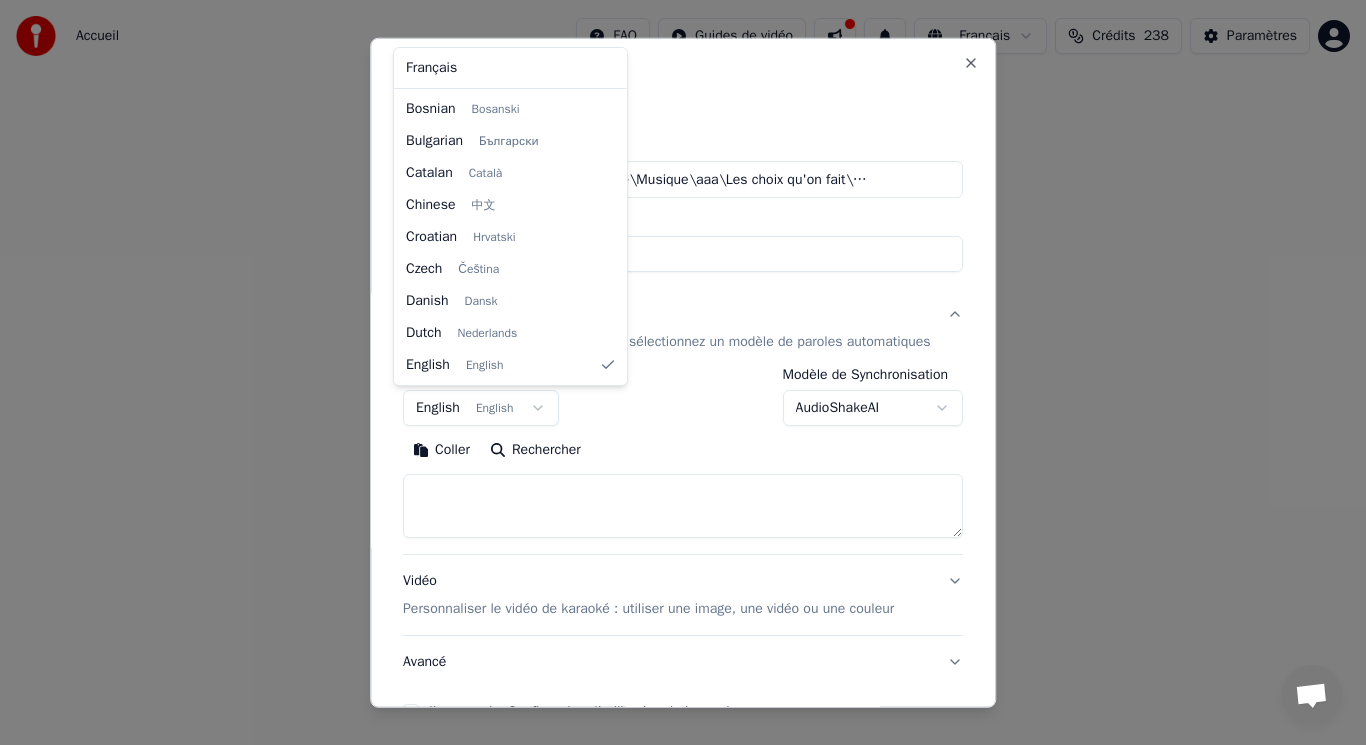 select on "**" 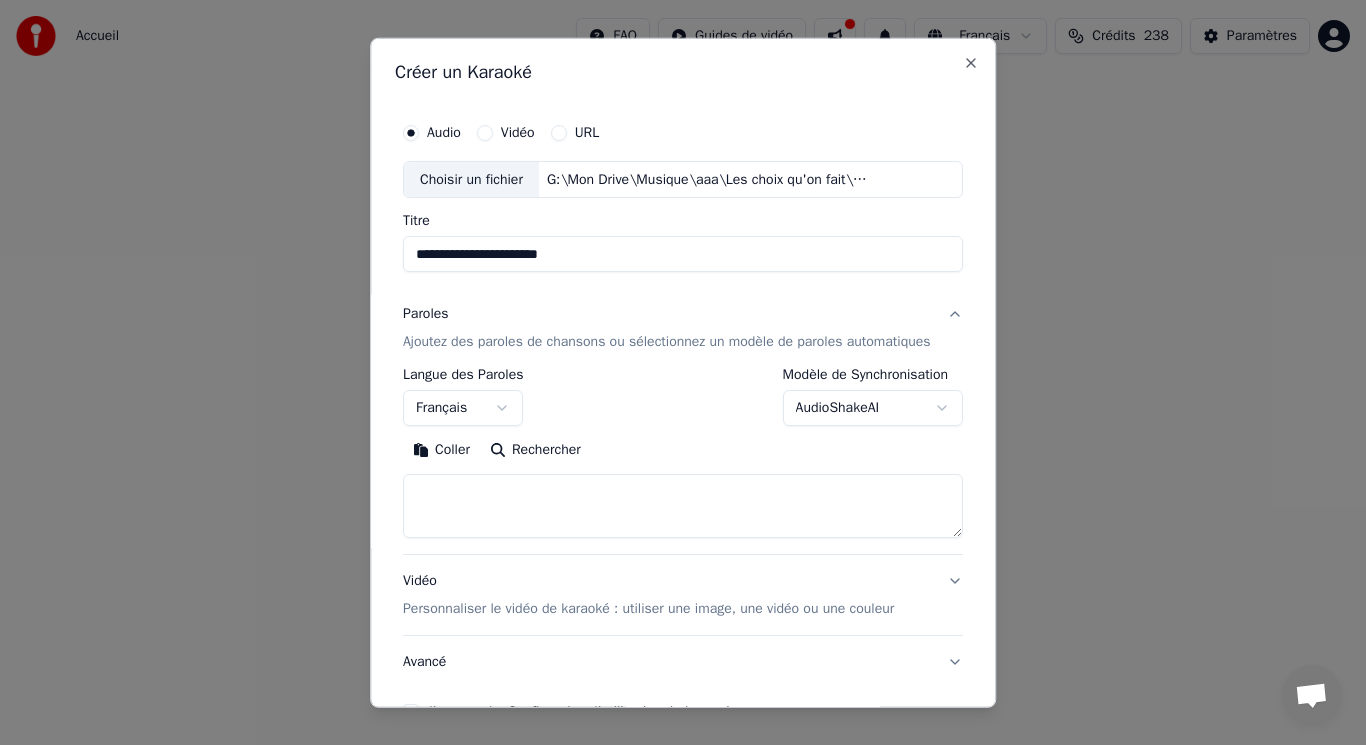 click on "Coller" at bounding box center (441, 450) 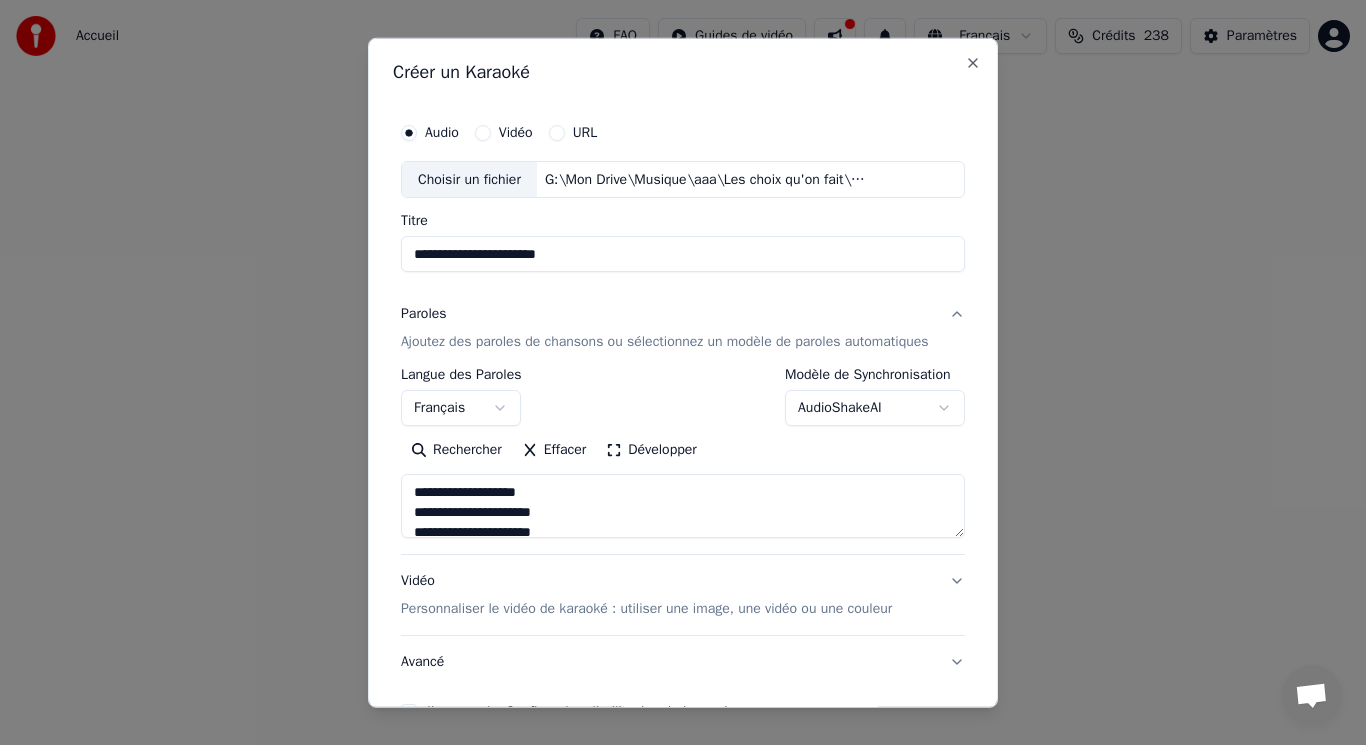 click on "**********" at bounding box center [683, 506] 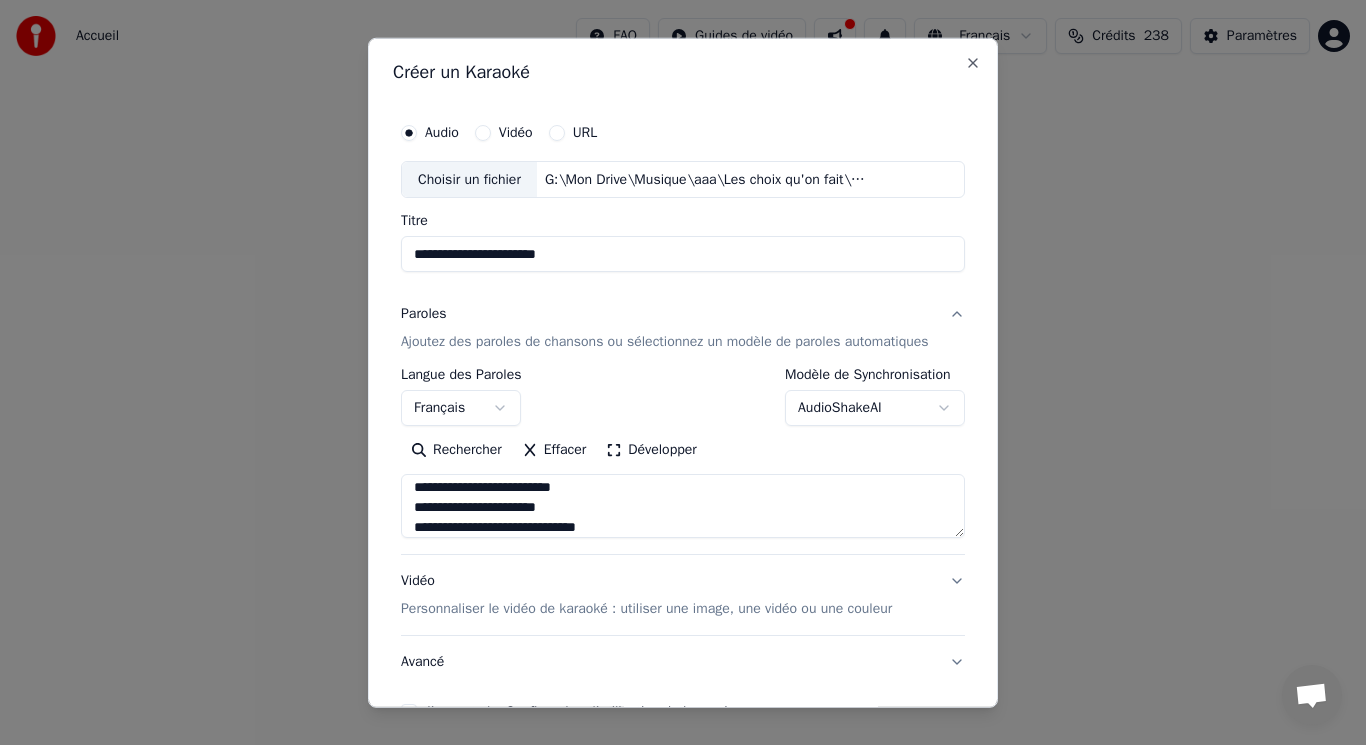 scroll, scrollTop: 425, scrollLeft: 0, axis: vertical 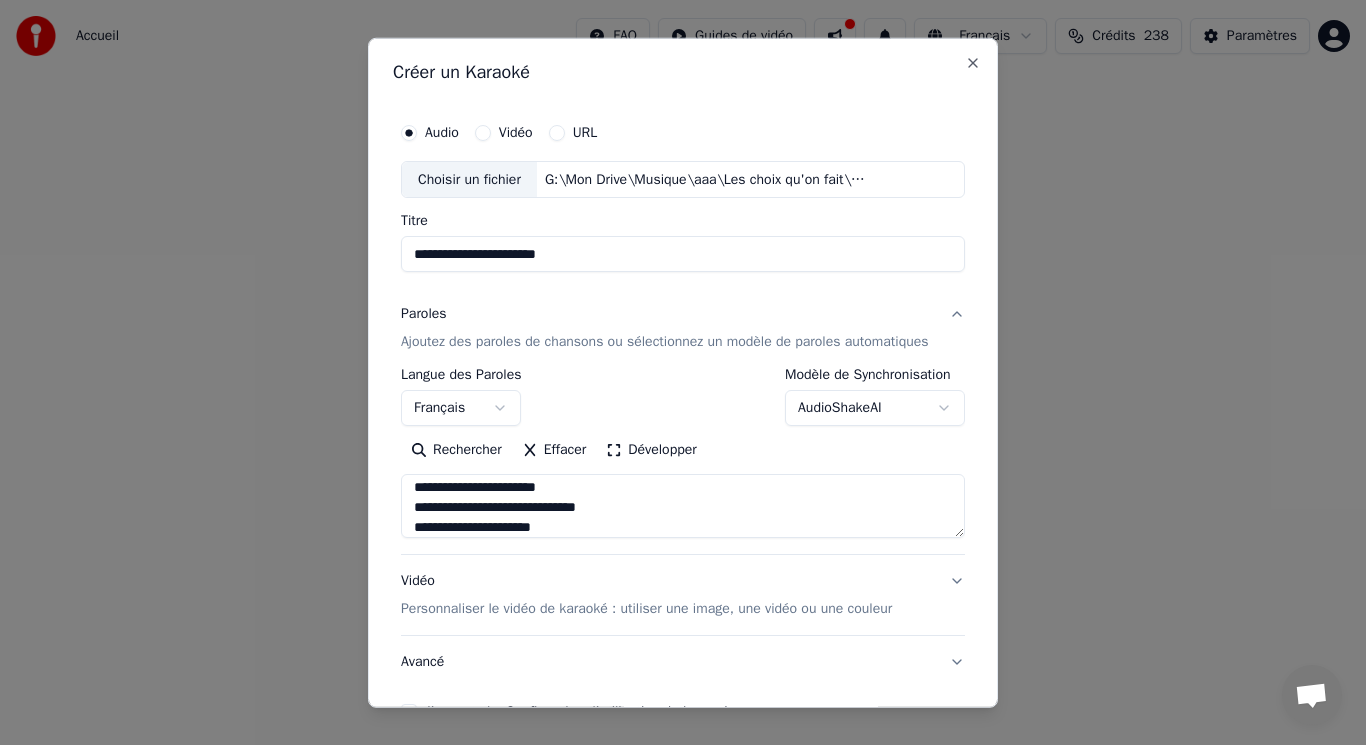 type on "**********" 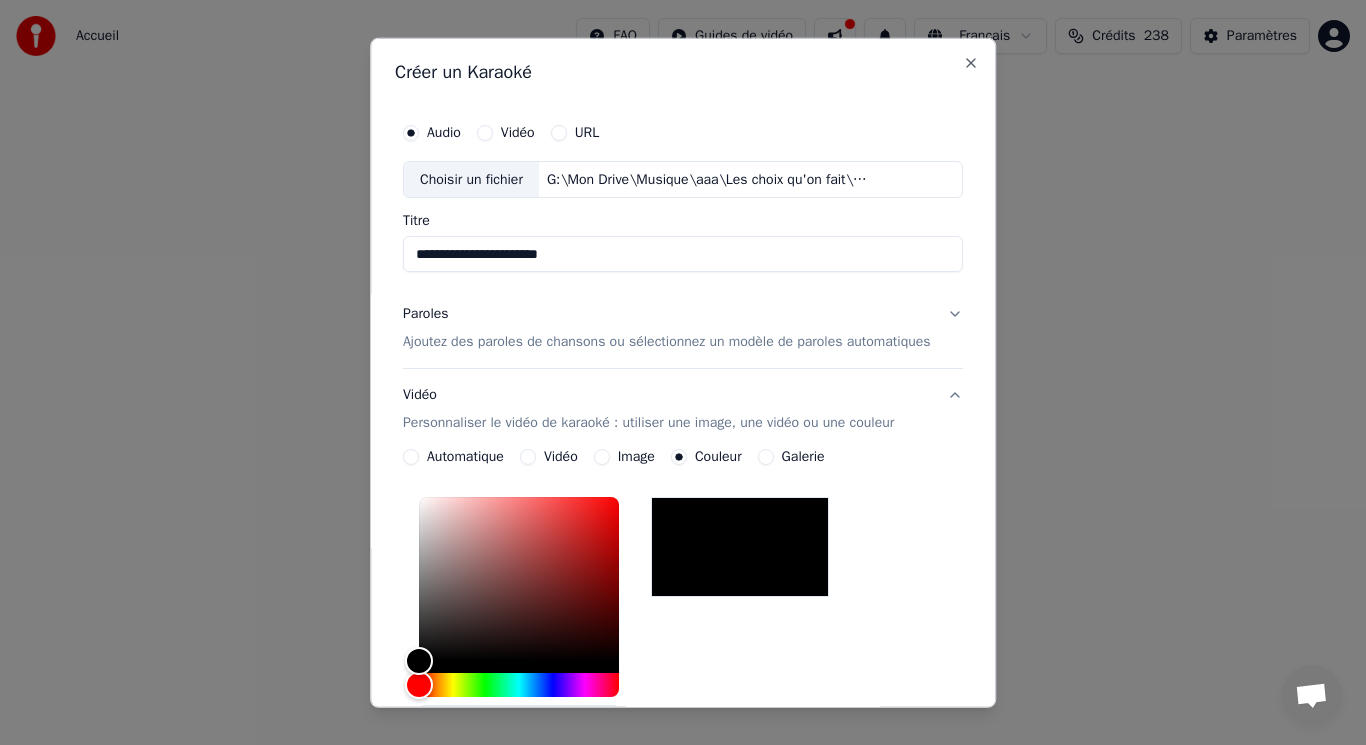 click on "Image" at bounding box center [636, 457] 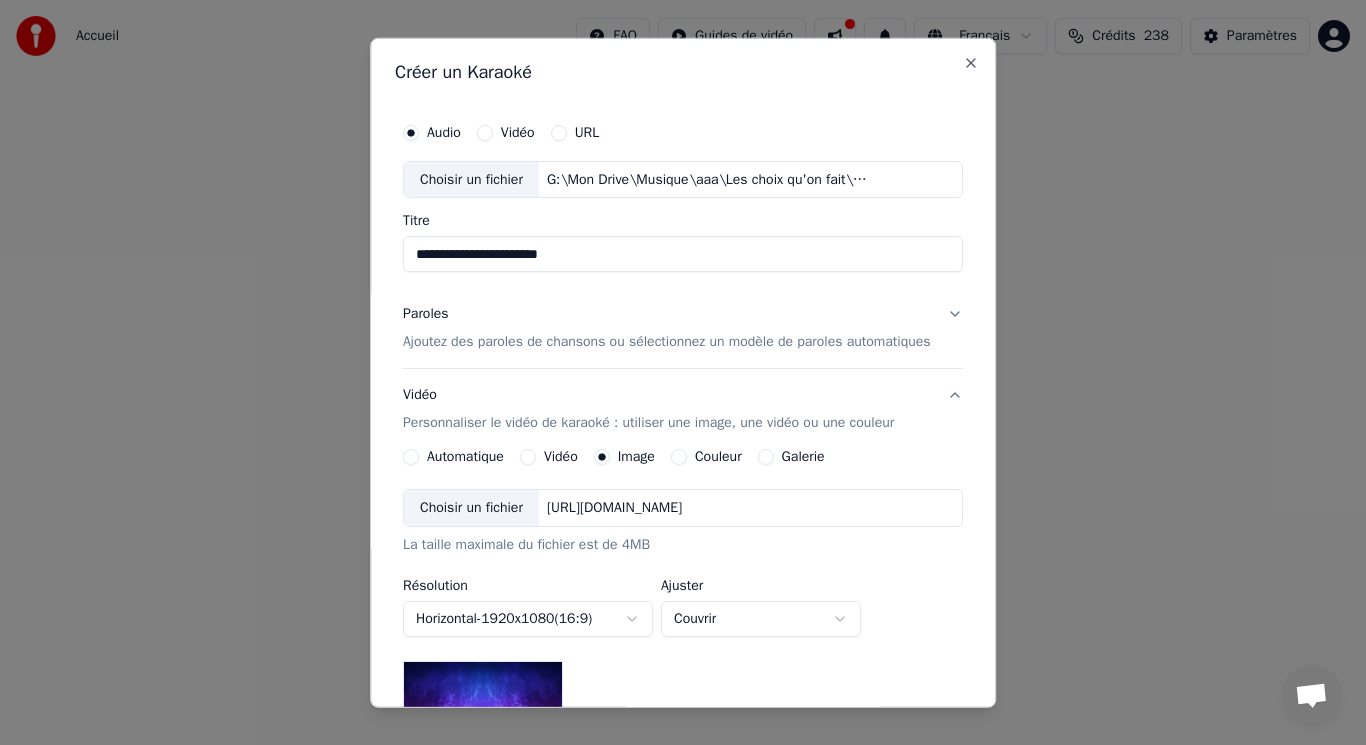 click on "Choisir un fichier" at bounding box center [471, 508] 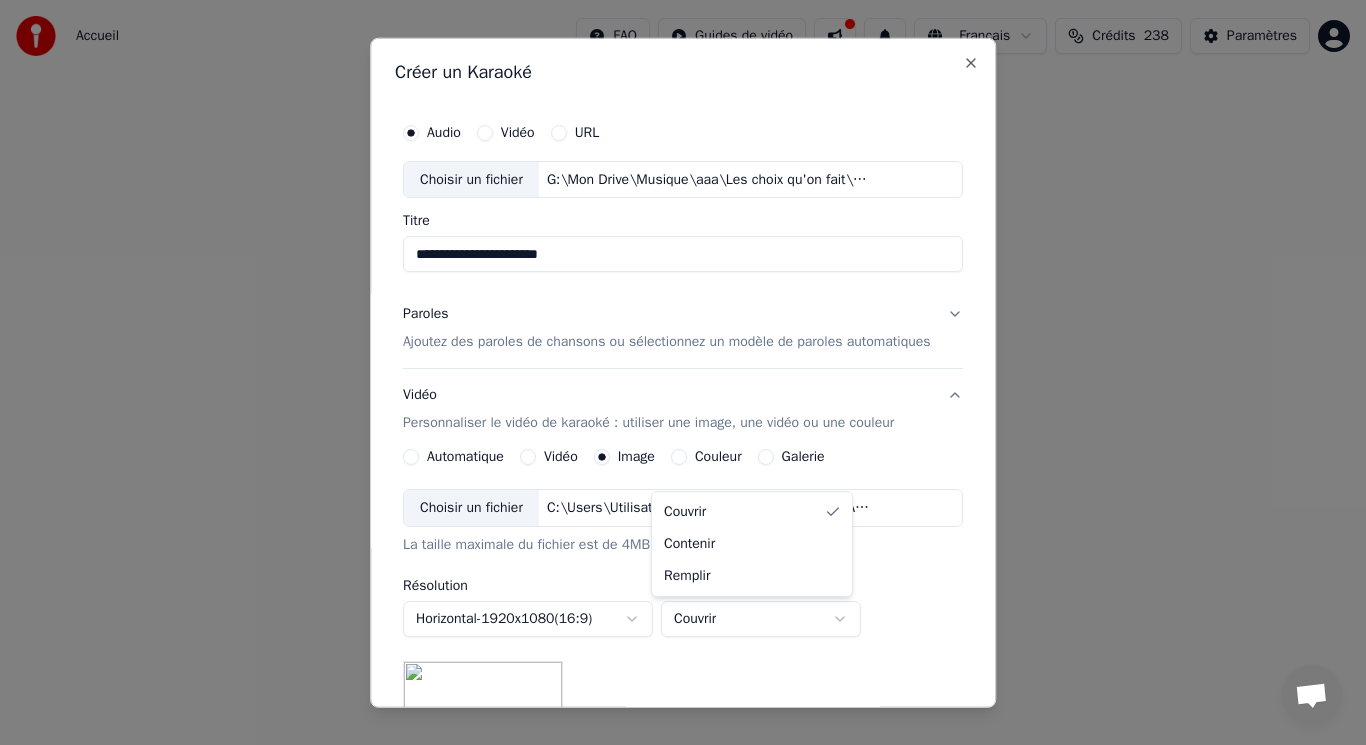 click on "**********" at bounding box center [683, 300] 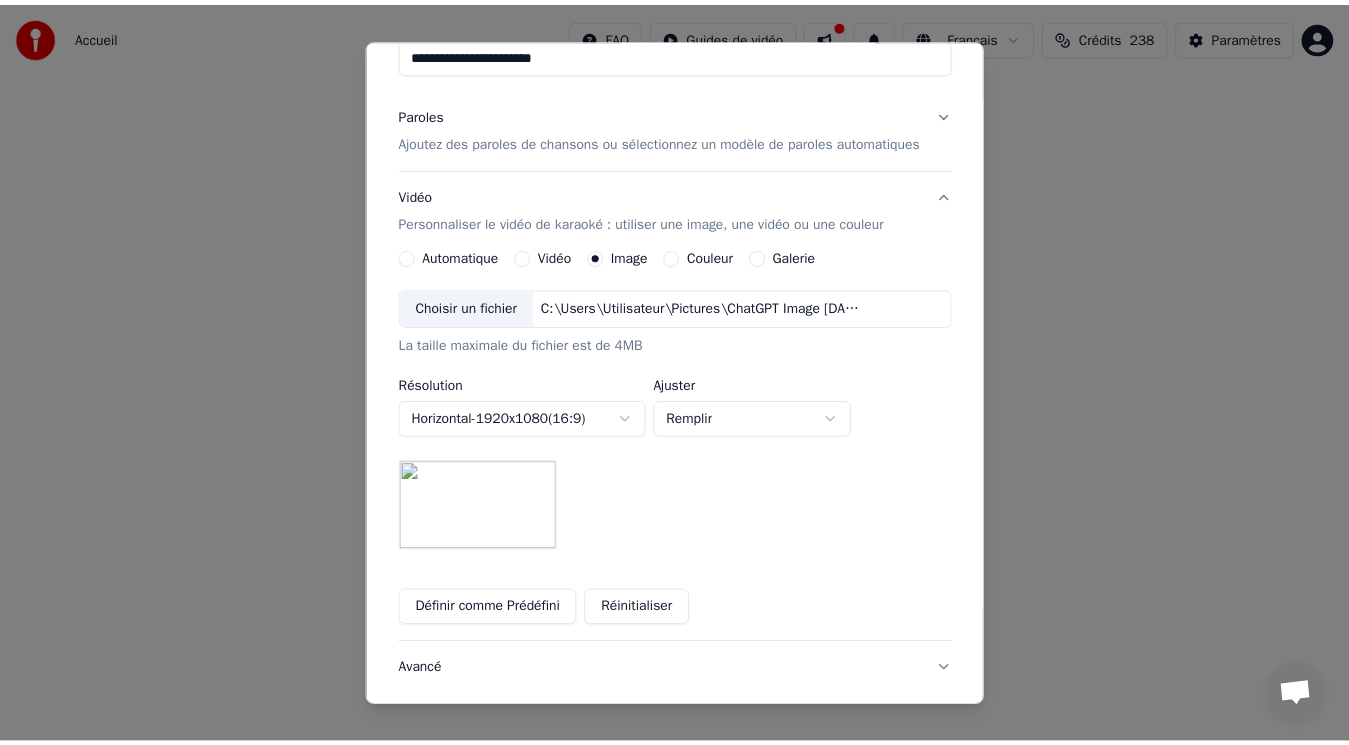 scroll, scrollTop: 329, scrollLeft: 0, axis: vertical 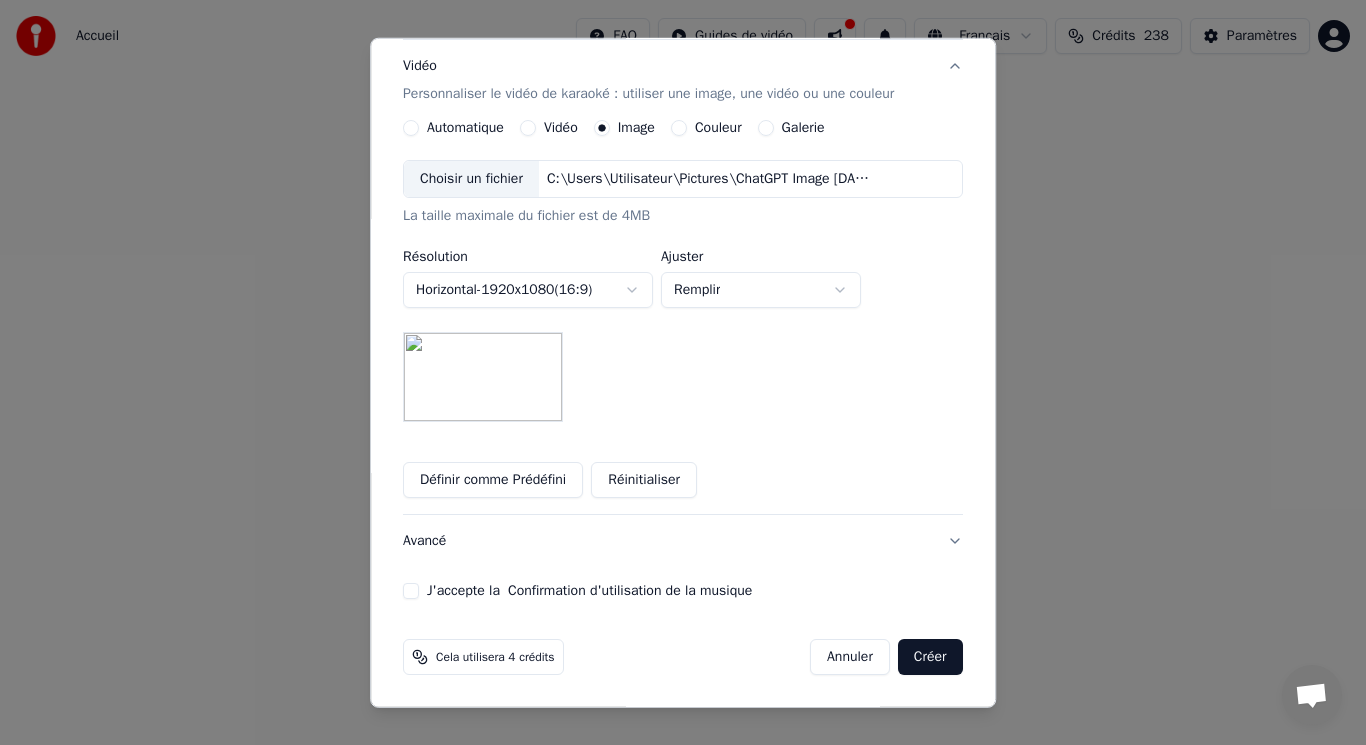 click on "J'accepte la   Confirmation d'utilisation de la musique" at bounding box center [411, 591] 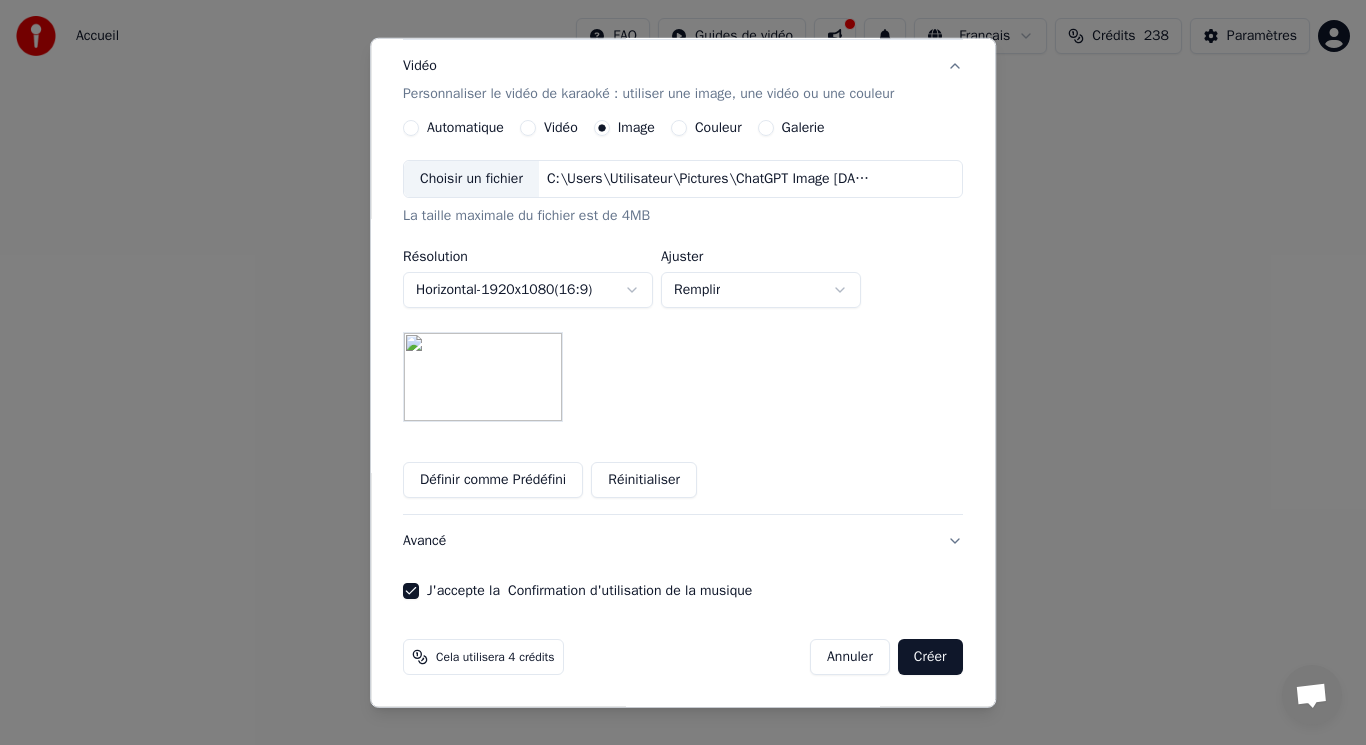 click on "Créer" at bounding box center [930, 657] 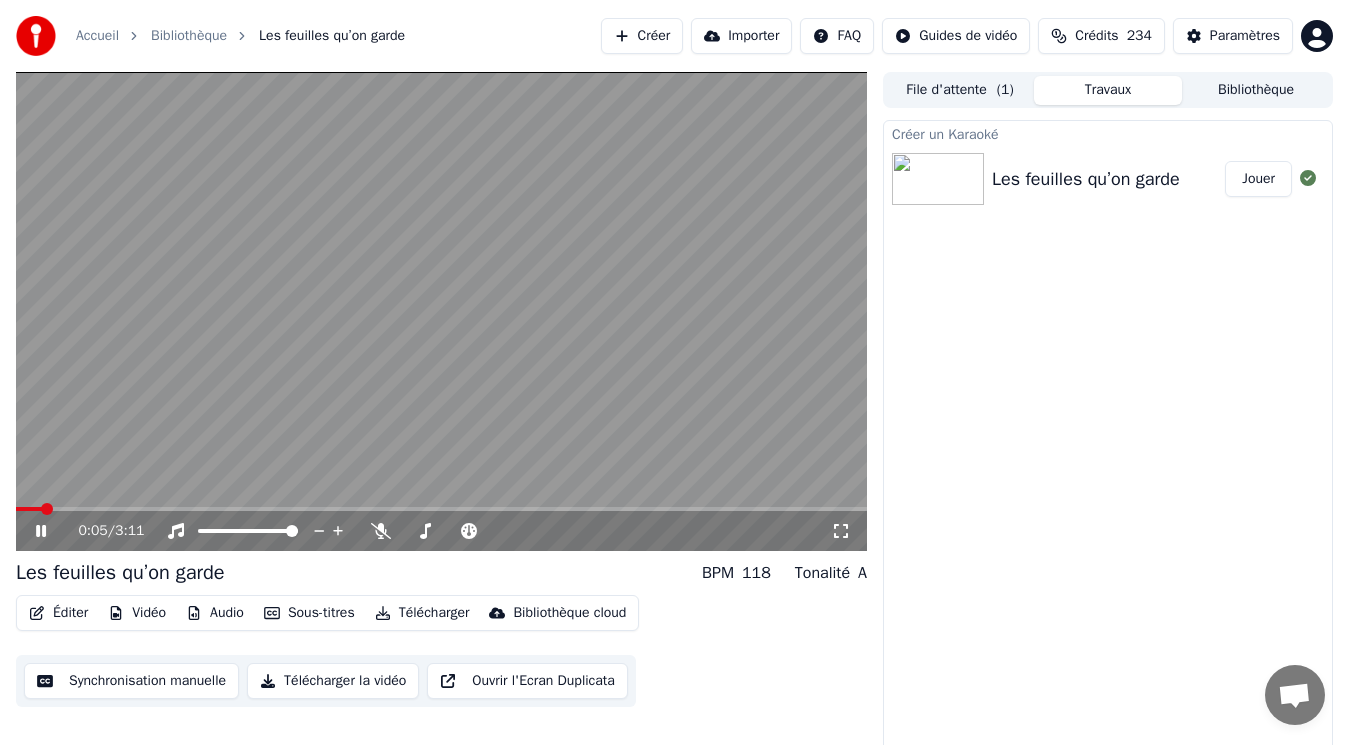 click 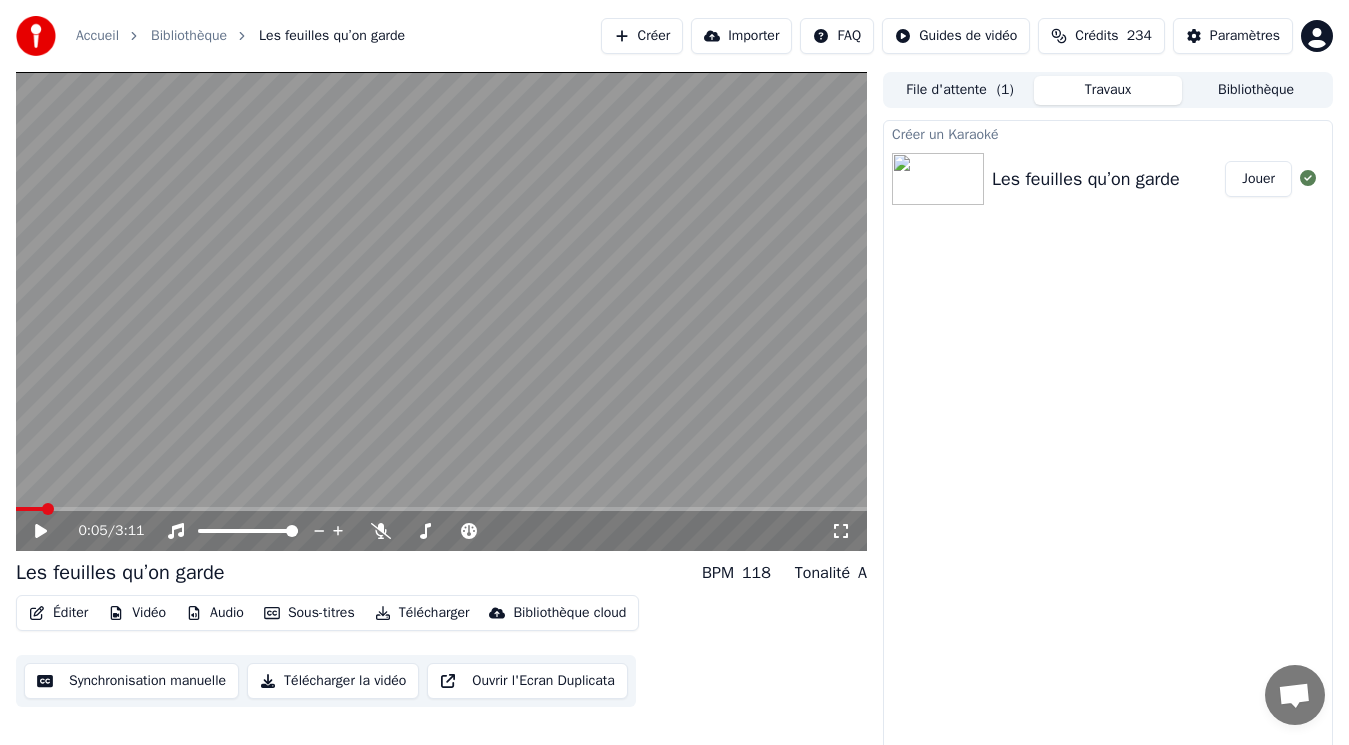 click on "Vidéo" at bounding box center (137, 613) 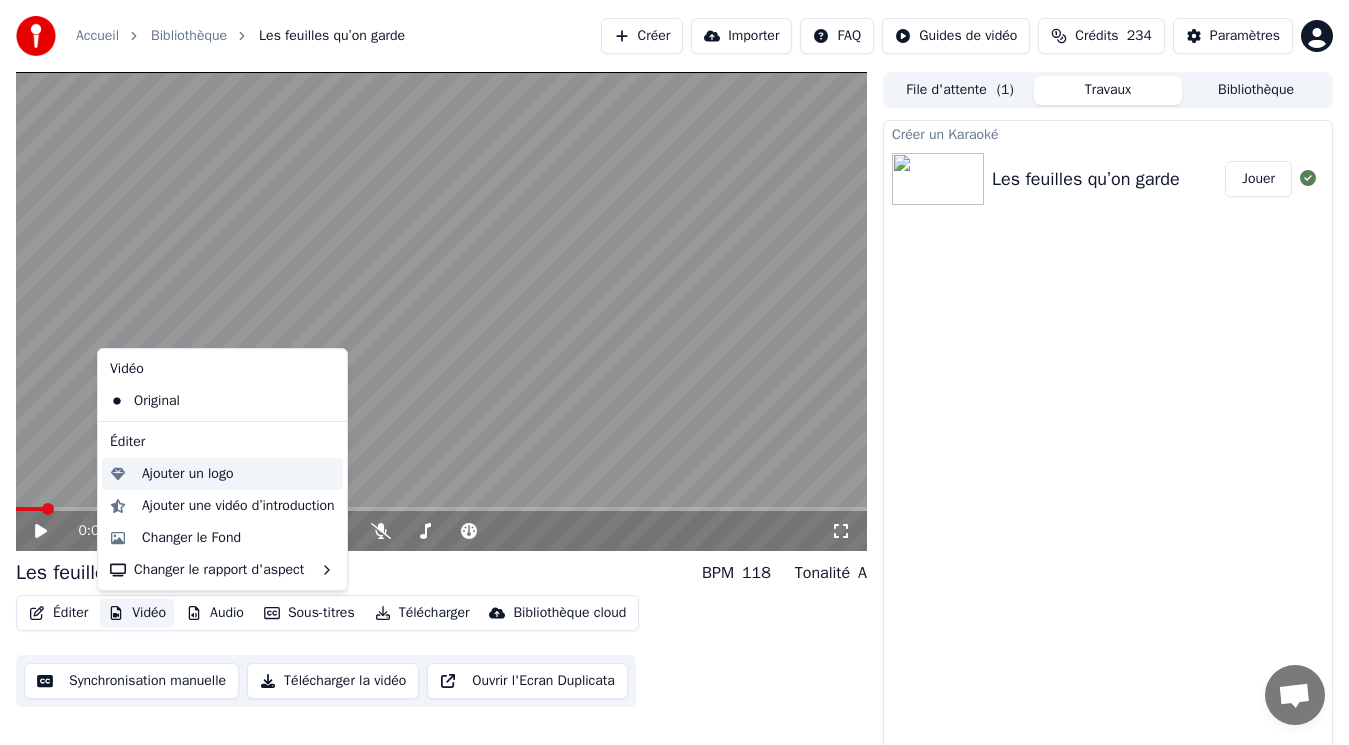 click on "Ajouter un logo" at bounding box center [187, 474] 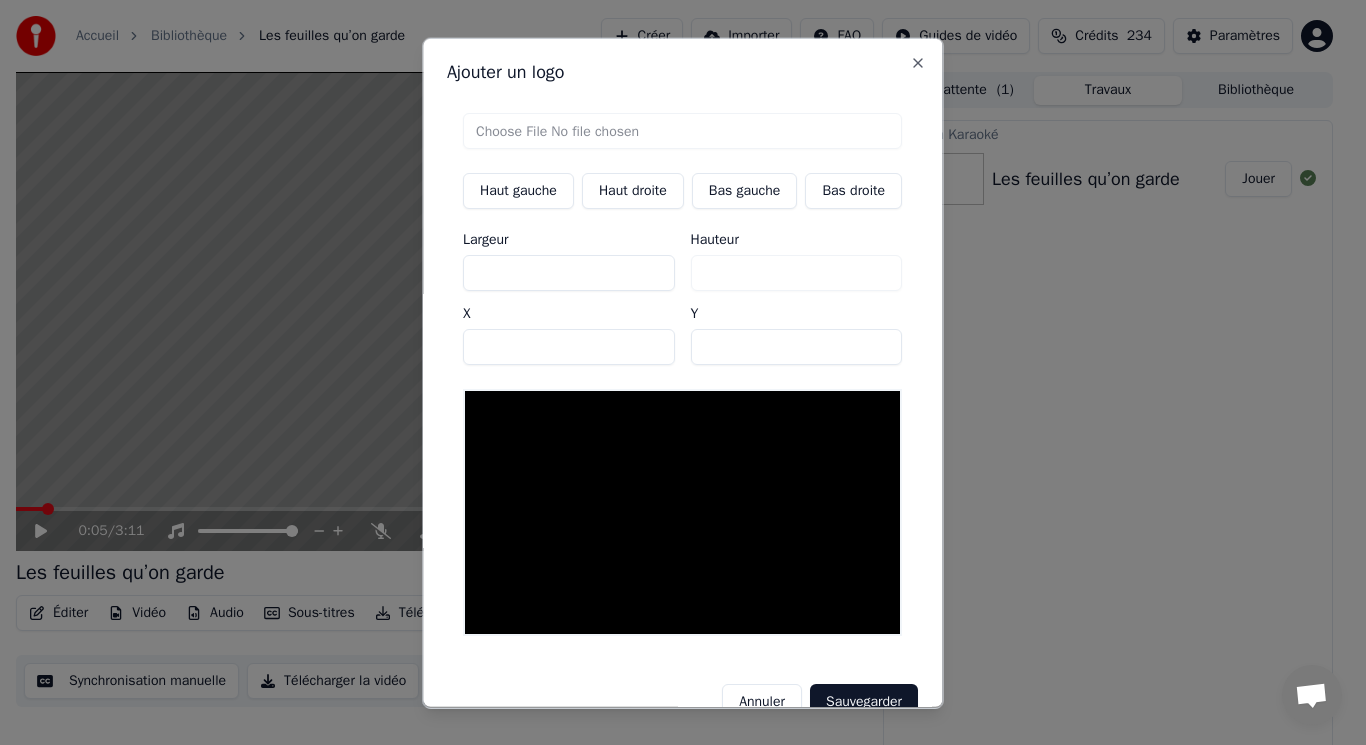 click on "Bas gauche" at bounding box center (745, 190) 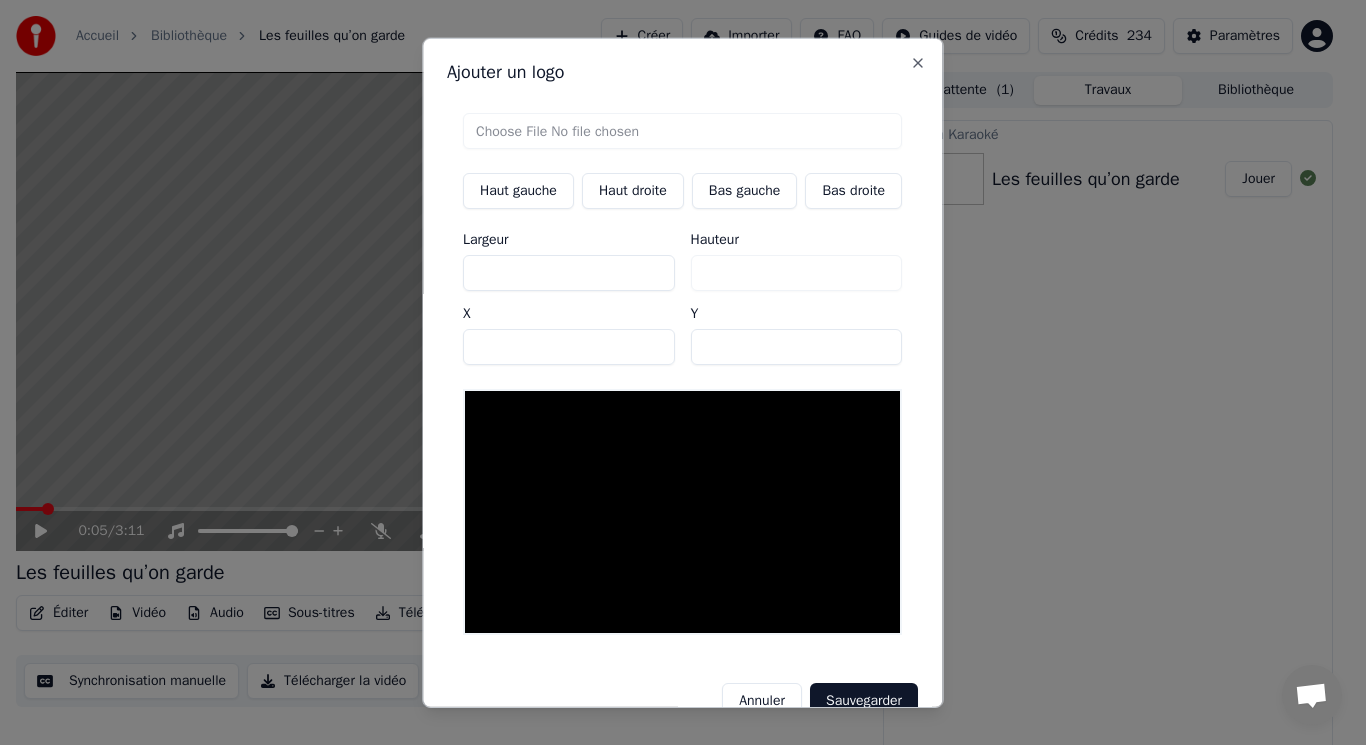 type on "**********" 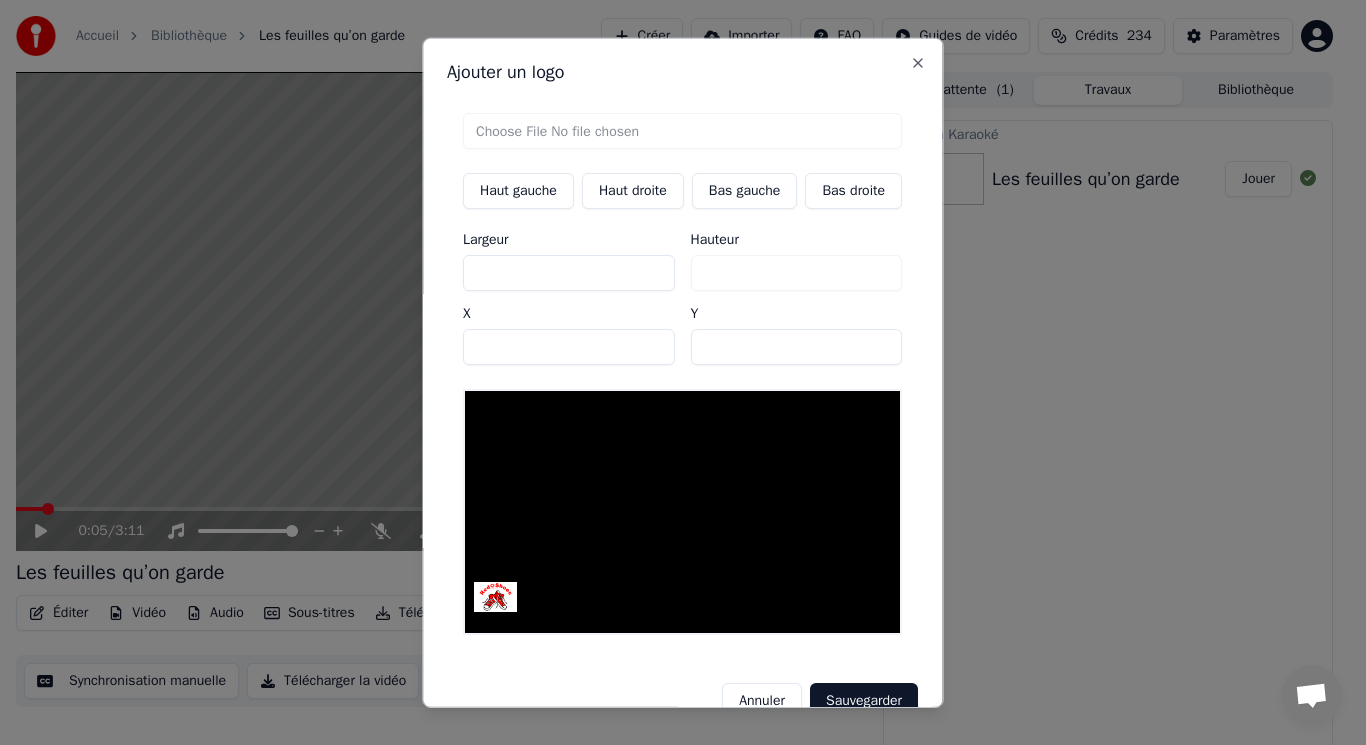 click on "Sauvegarder" at bounding box center [864, 701] 